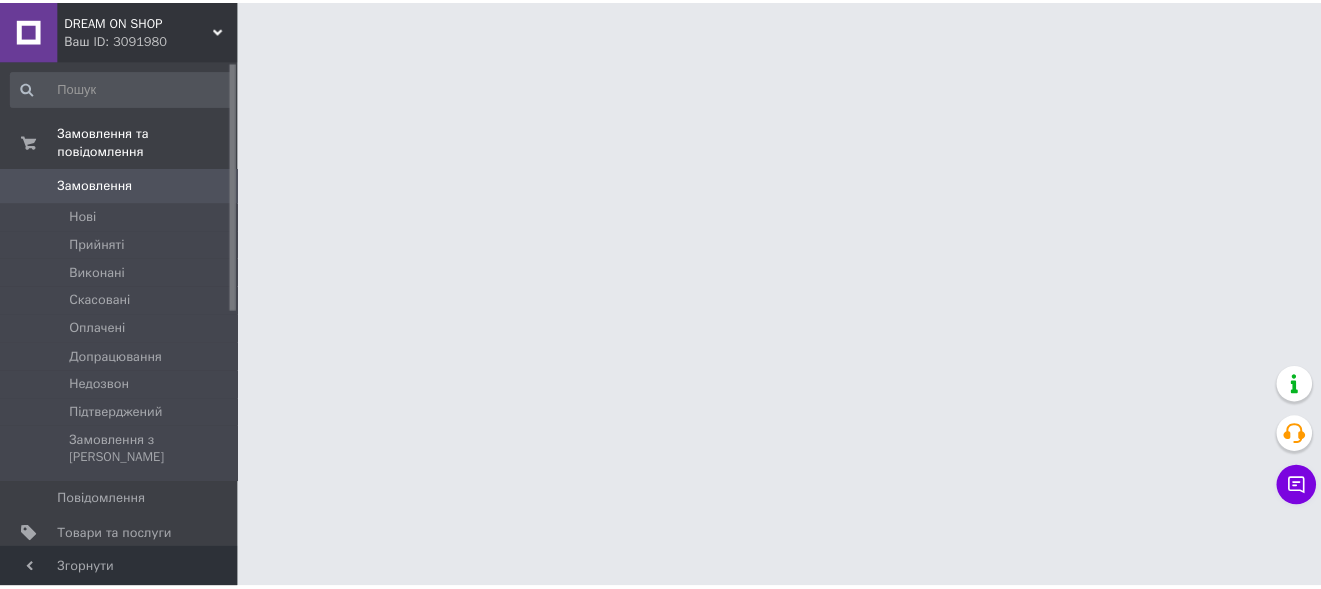scroll, scrollTop: 0, scrollLeft: 0, axis: both 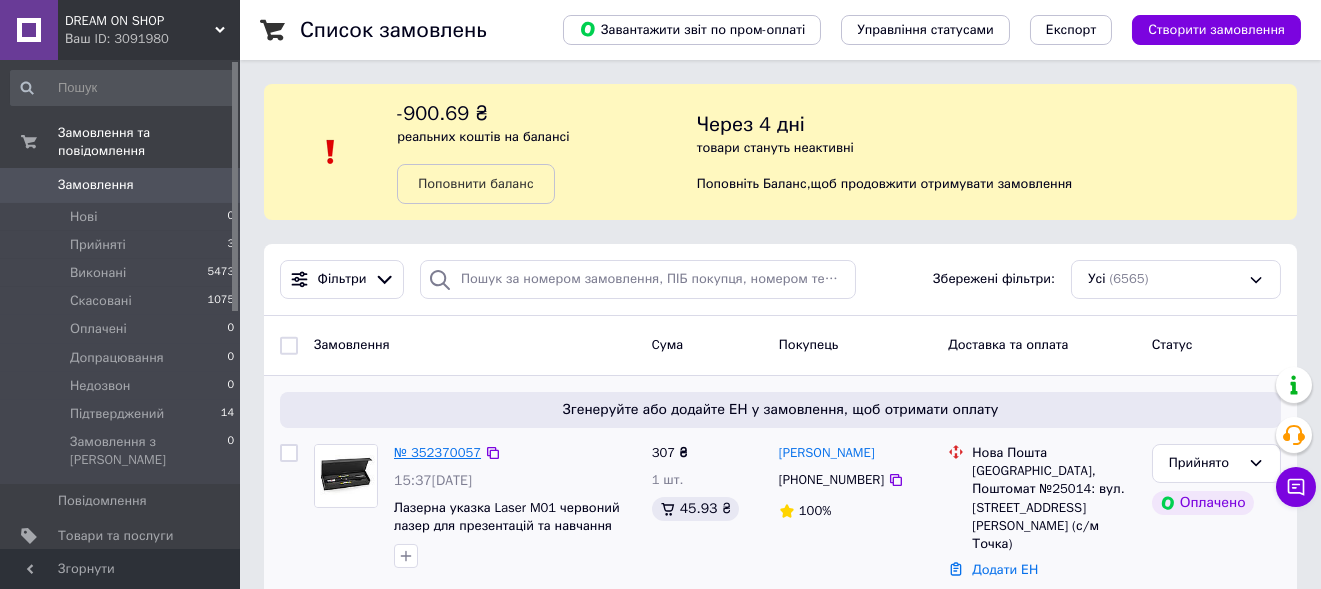 click on "№ 352370057" at bounding box center (437, 452) 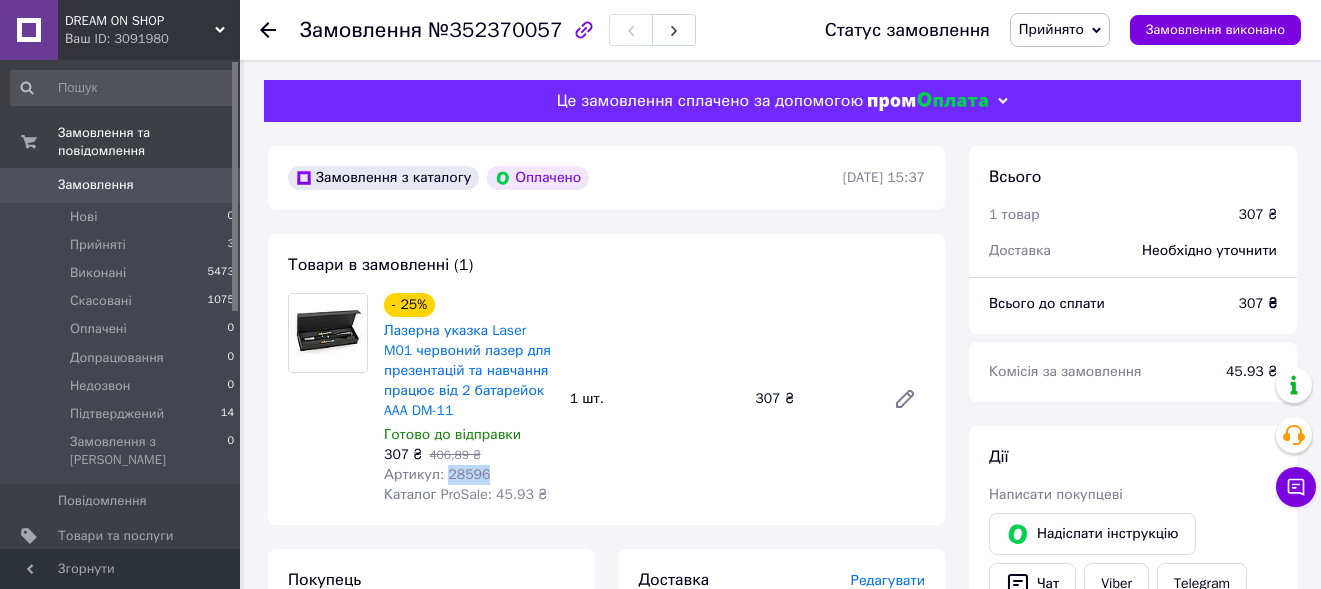 drag, startPoint x: 446, startPoint y: 474, endPoint x: 494, endPoint y: 478, distance: 48.166378 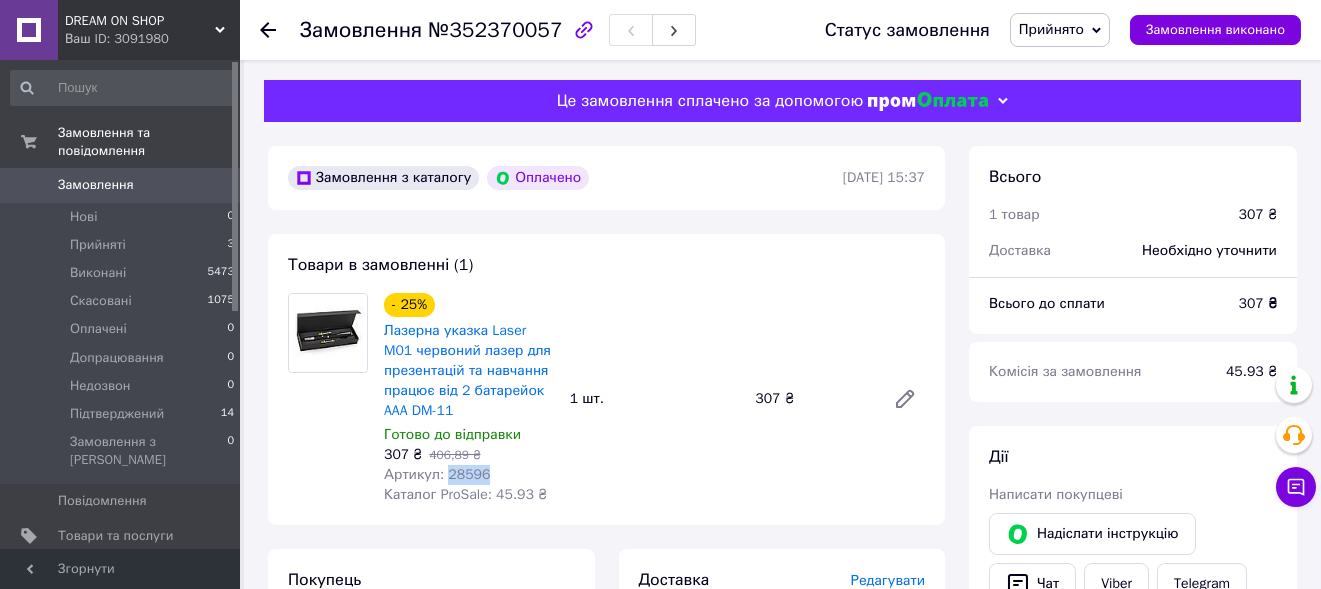 scroll, scrollTop: 200, scrollLeft: 0, axis: vertical 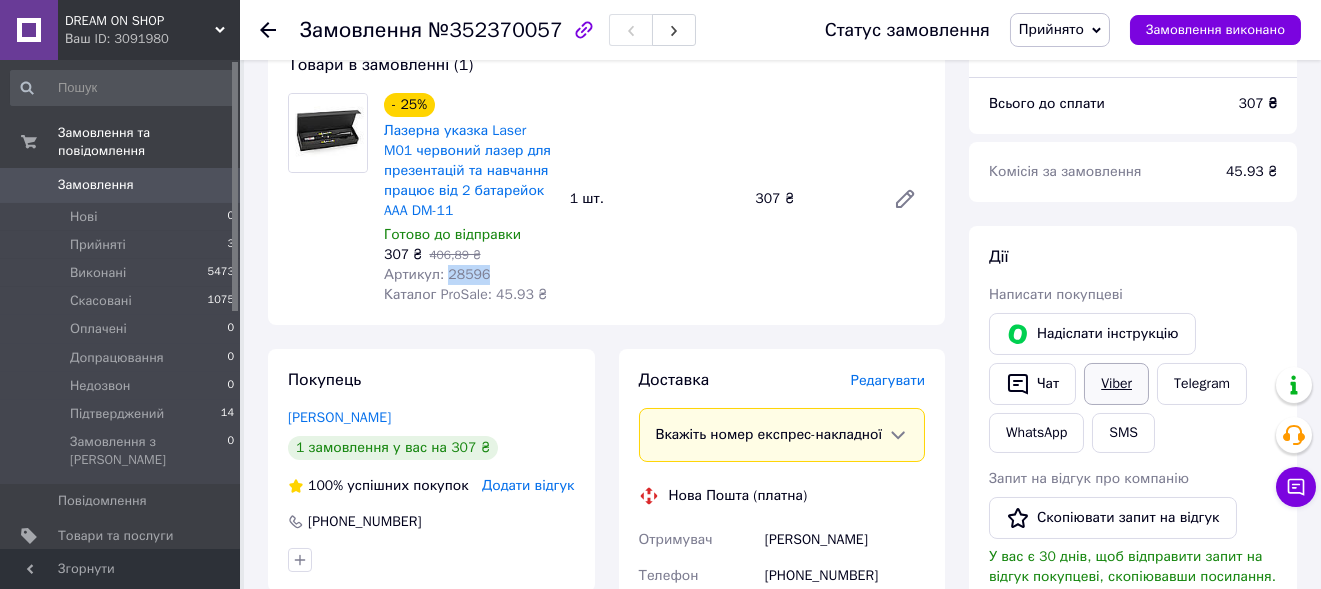 click on "Viber" at bounding box center (1116, 384) 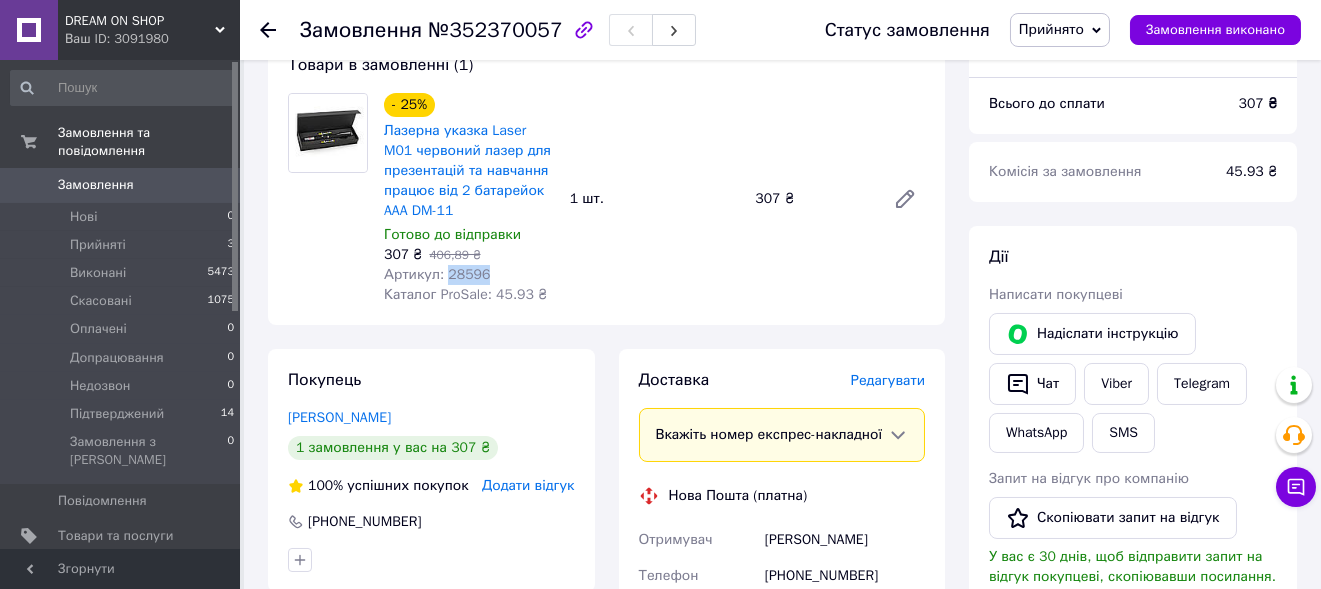 click on "Товари в замовленні (1) - 25% Лазерна указка Laser M01 червоний лазер для презентацій та навчання працює від 2 батарейок AAA DM-11 Готово до відправки 307 ₴   406,89 ₴ Артикул: 28596 Каталог ProSale: 45.93 ₴  1 шт. 307 ₴" at bounding box center (606, 179) 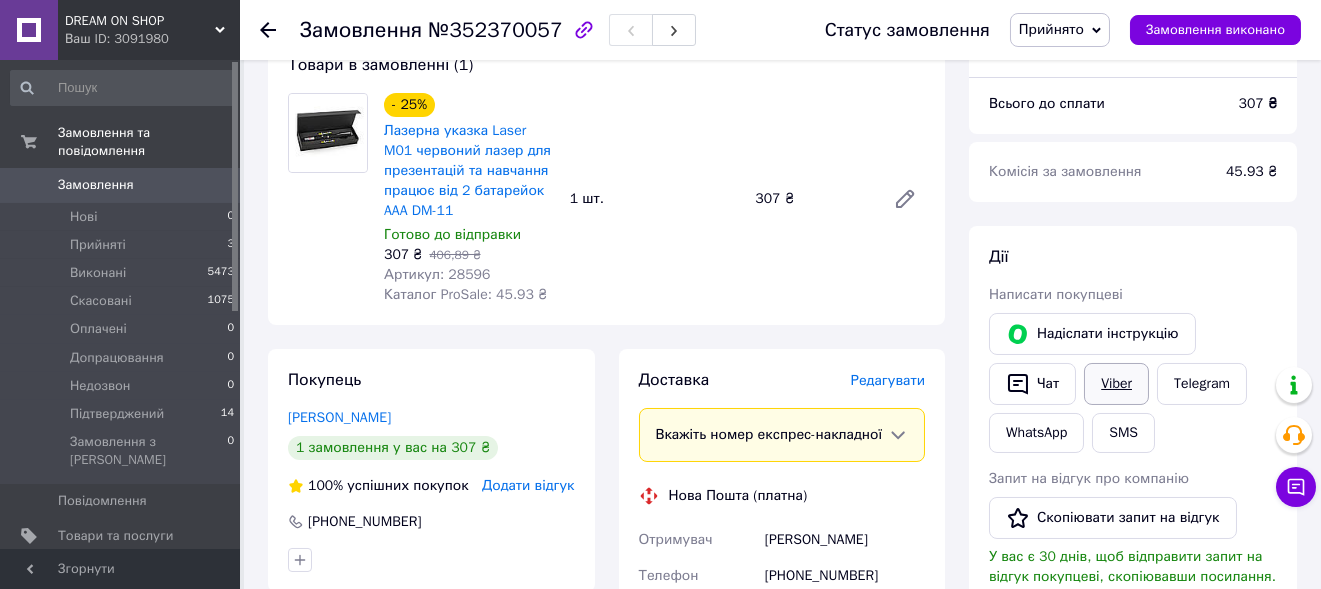 click on "Viber" at bounding box center (1116, 384) 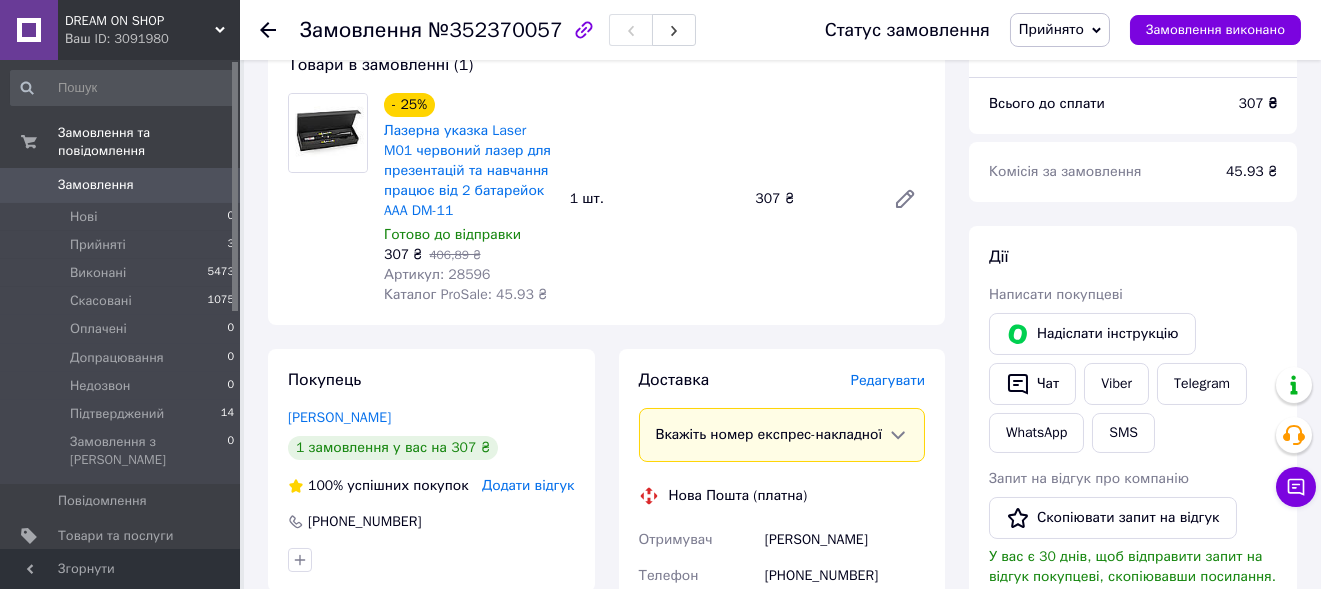 drag, startPoint x: 410, startPoint y: 564, endPoint x: 431, endPoint y: 529, distance: 40.81666 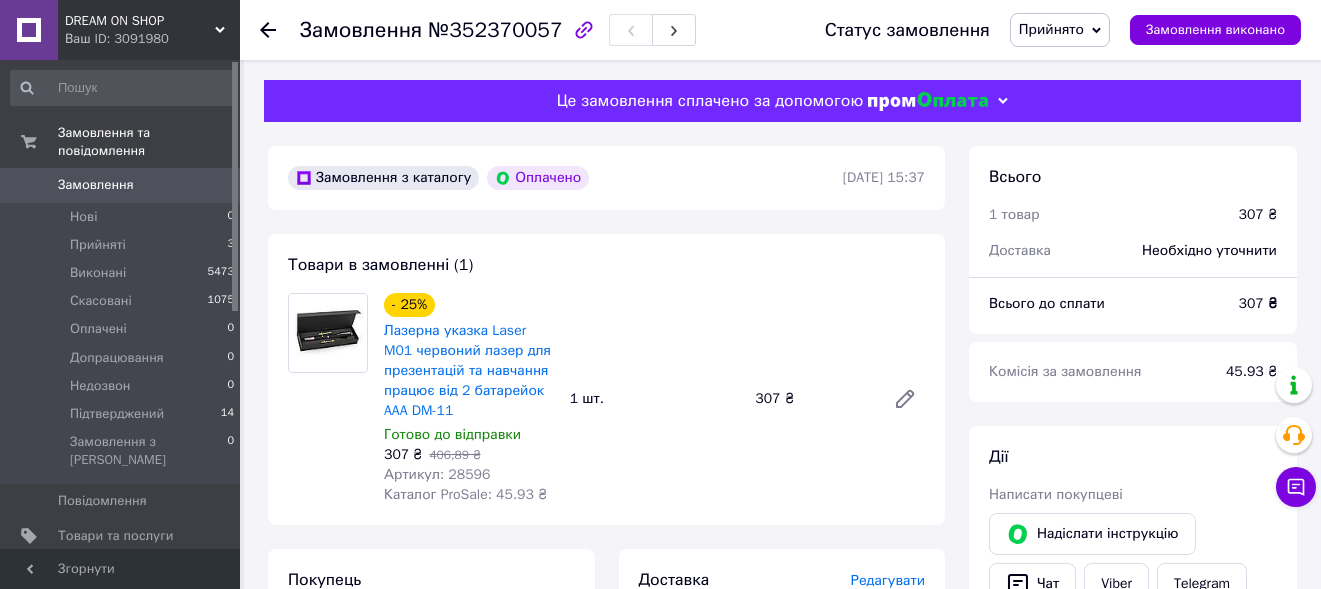 drag, startPoint x: 601, startPoint y: 568, endPoint x: 656, endPoint y: 471, distance: 111.50785 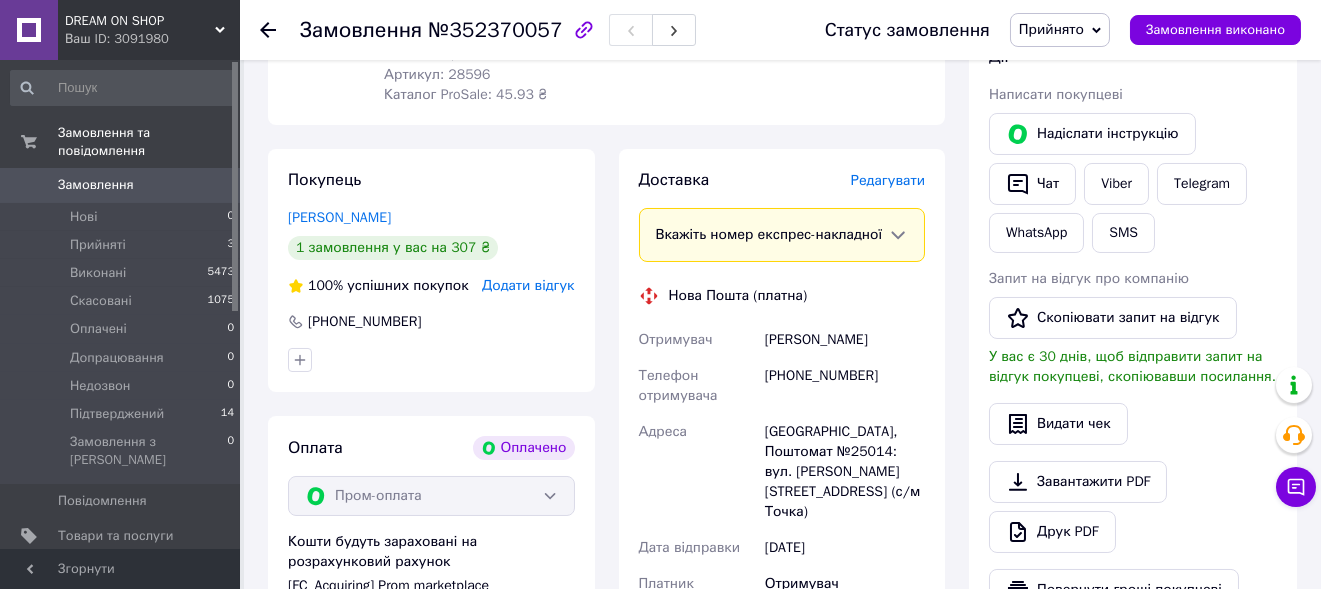 scroll, scrollTop: 500, scrollLeft: 0, axis: vertical 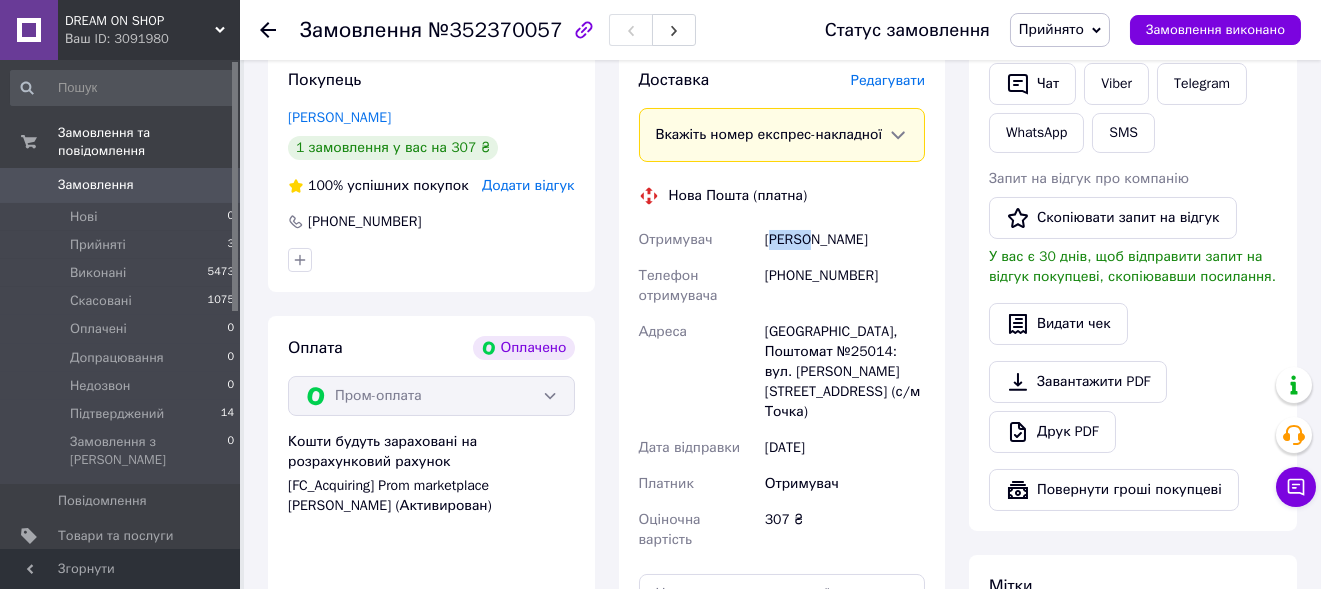 drag, startPoint x: 773, startPoint y: 247, endPoint x: 814, endPoint y: 263, distance: 44.011364 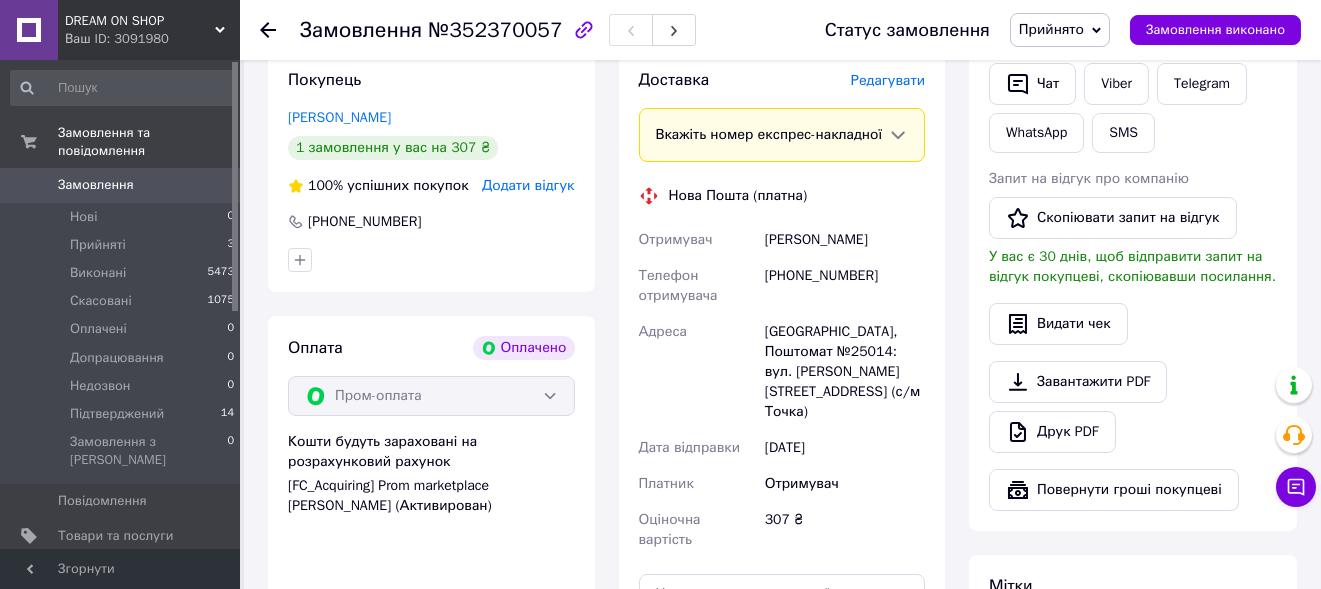 click on "[PERSON_NAME]" at bounding box center [845, 240] 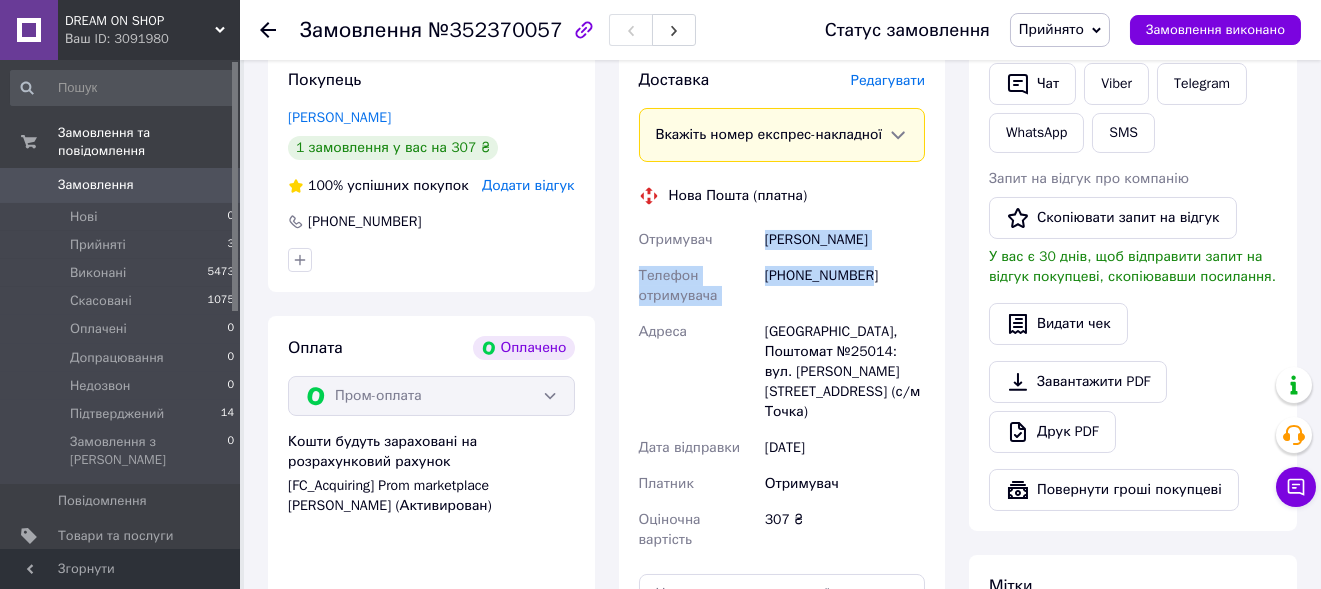 drag, startPoint x: 763, startPoint y: 252, endPoint x: 878, endPoint y: 298, distance: 123.85879 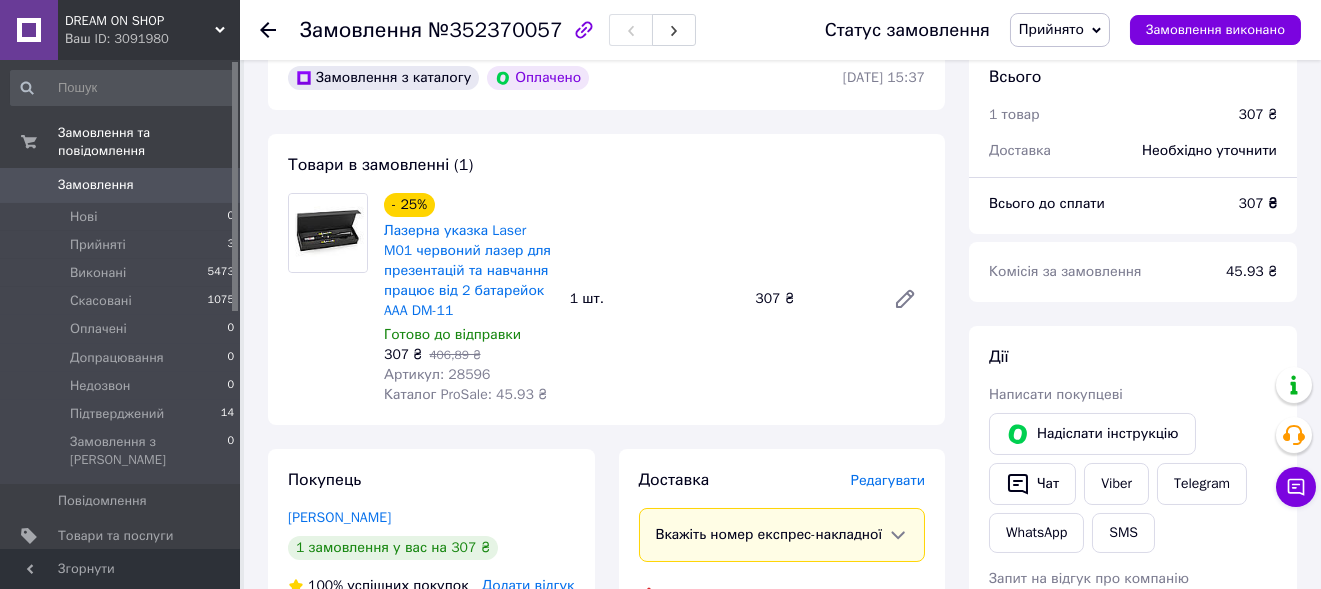 scroll, scrollTop: 0, scrollLeft: 0, axis: both 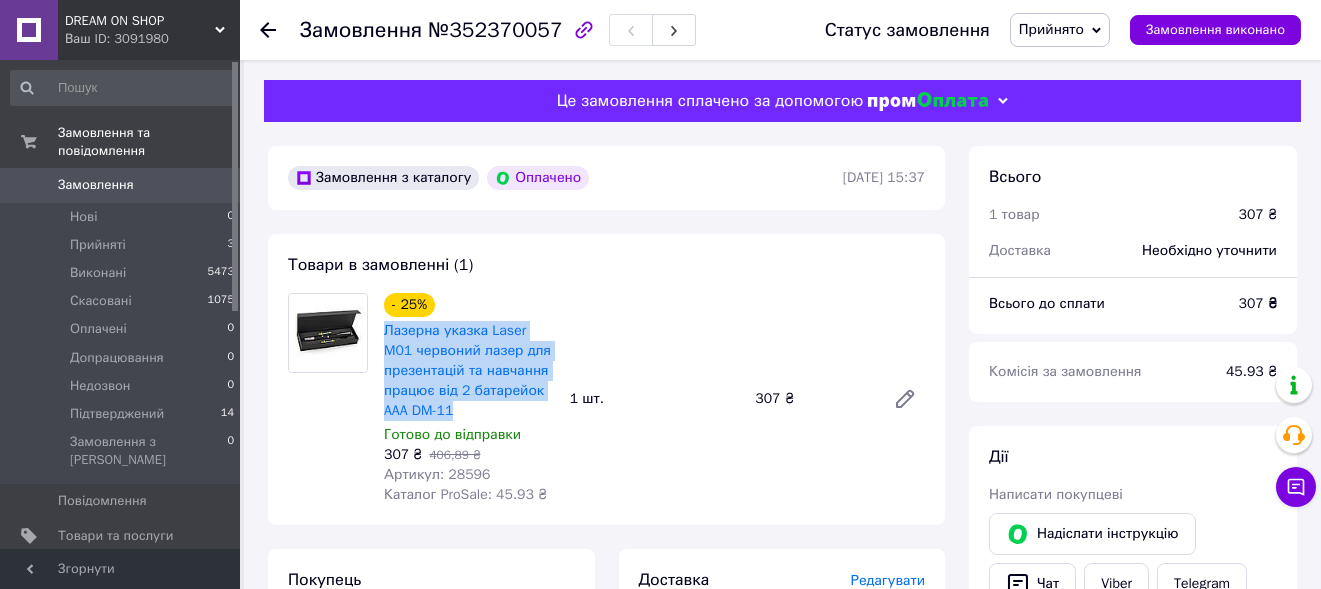 drag, startPoint x: 483, startPoint y: 411, endPoint x: 382, endPoint y: 323, distance: 133.95895 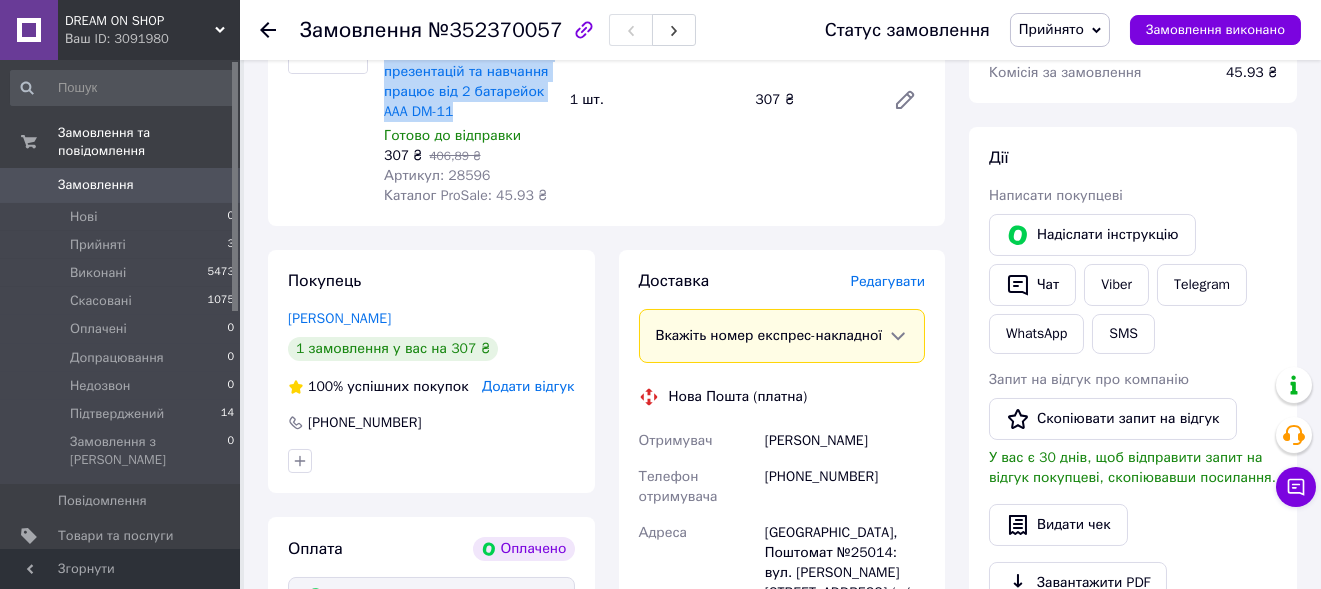 click on "Прийнято" at bounding box center (1051, 29) 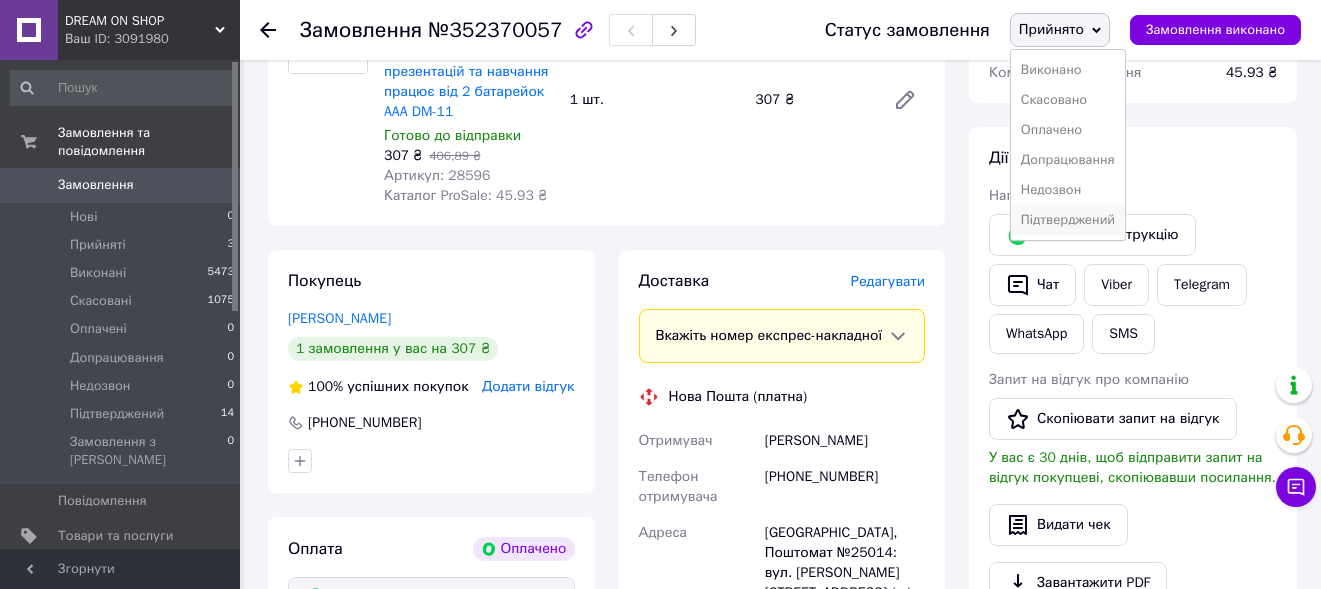 click on "Підтверджений" at bounding box center [1068, 220] 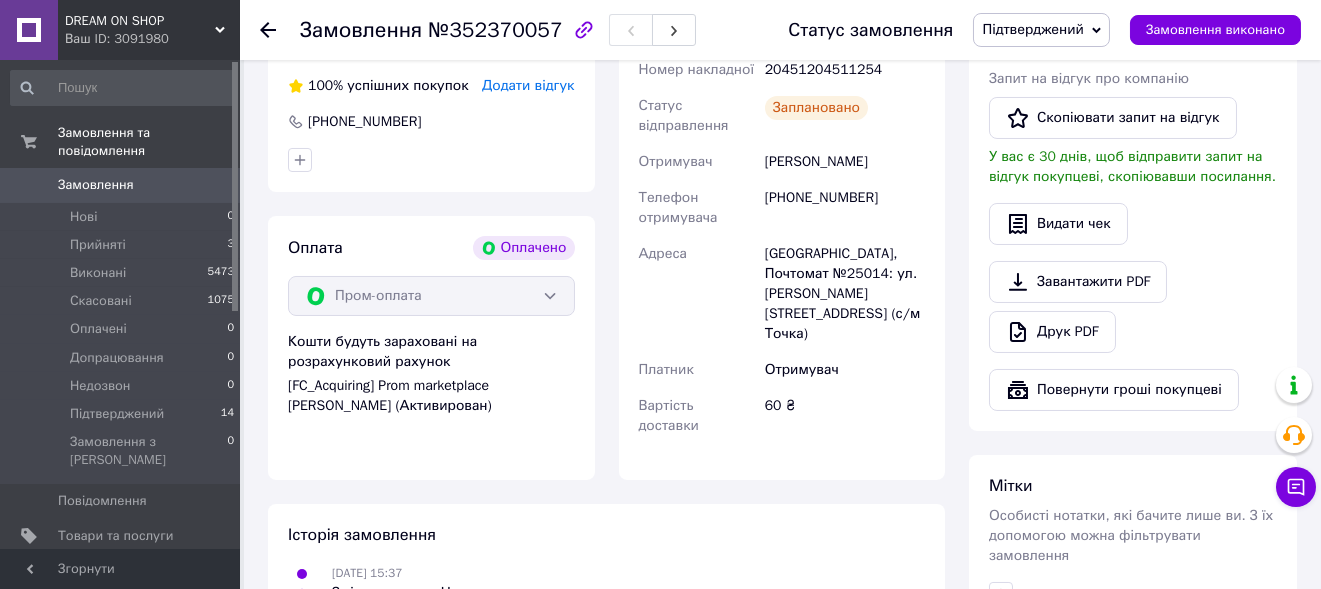 scroll, scrollTop: 0, scrollLeft: 0, axis: both 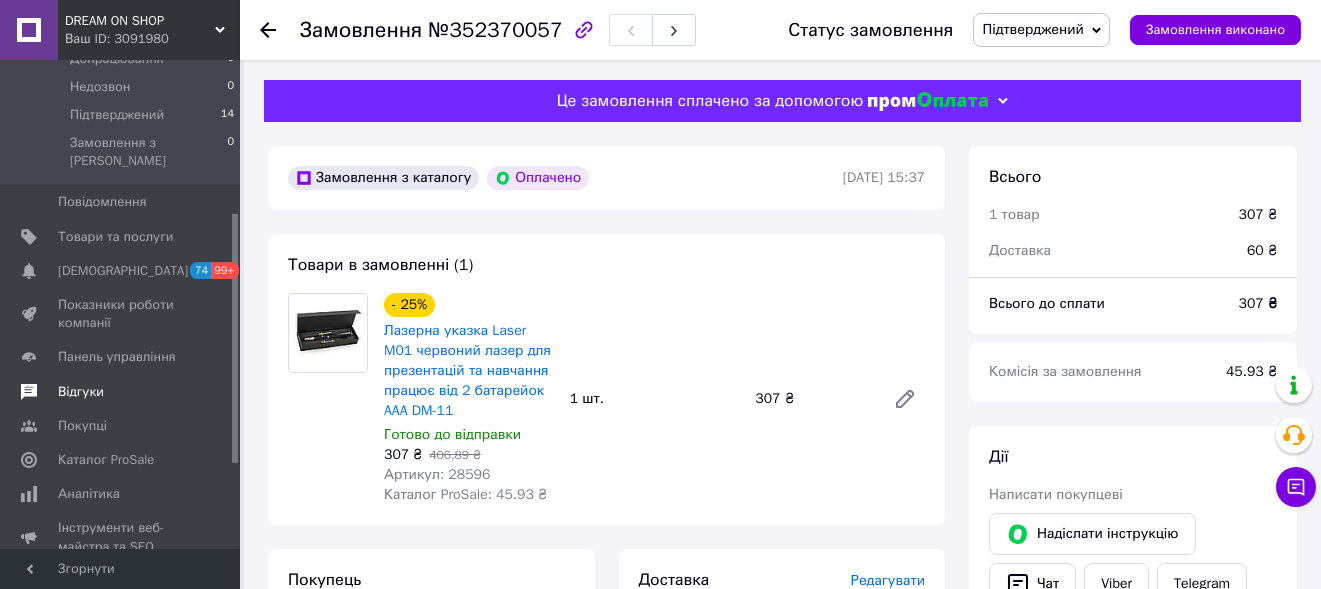 click on "Відгуки" at bounding box center (121, 392) 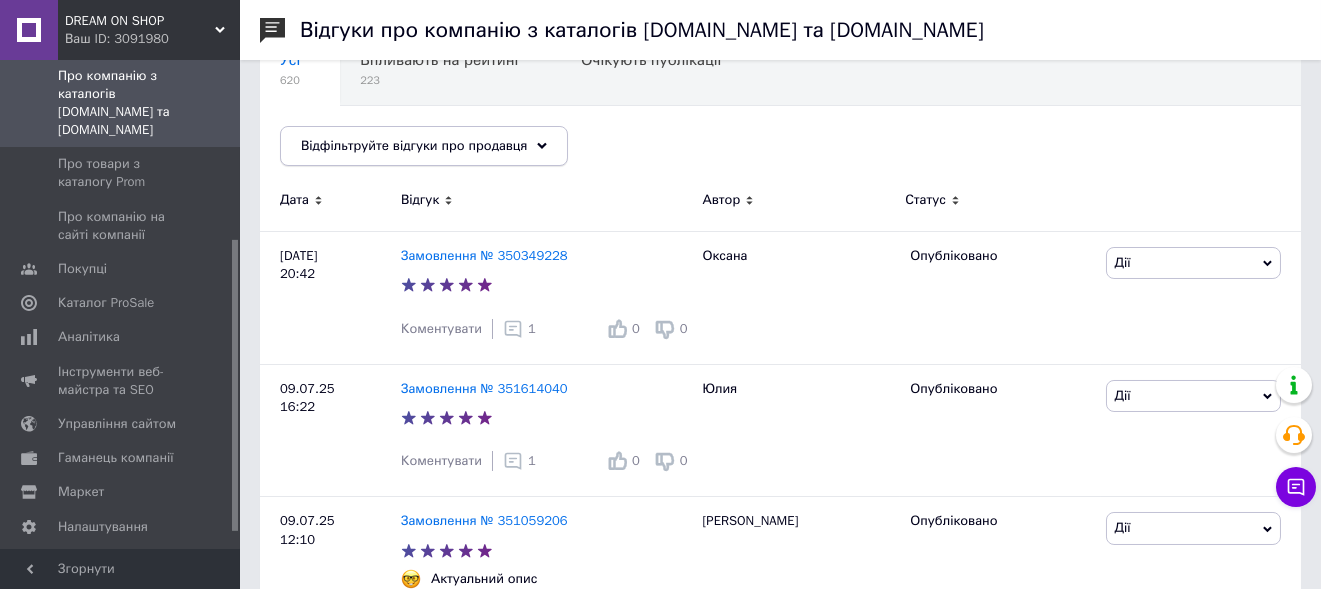 scroll, scrollTop: 299, scrollLeft: 0, axis: vertical 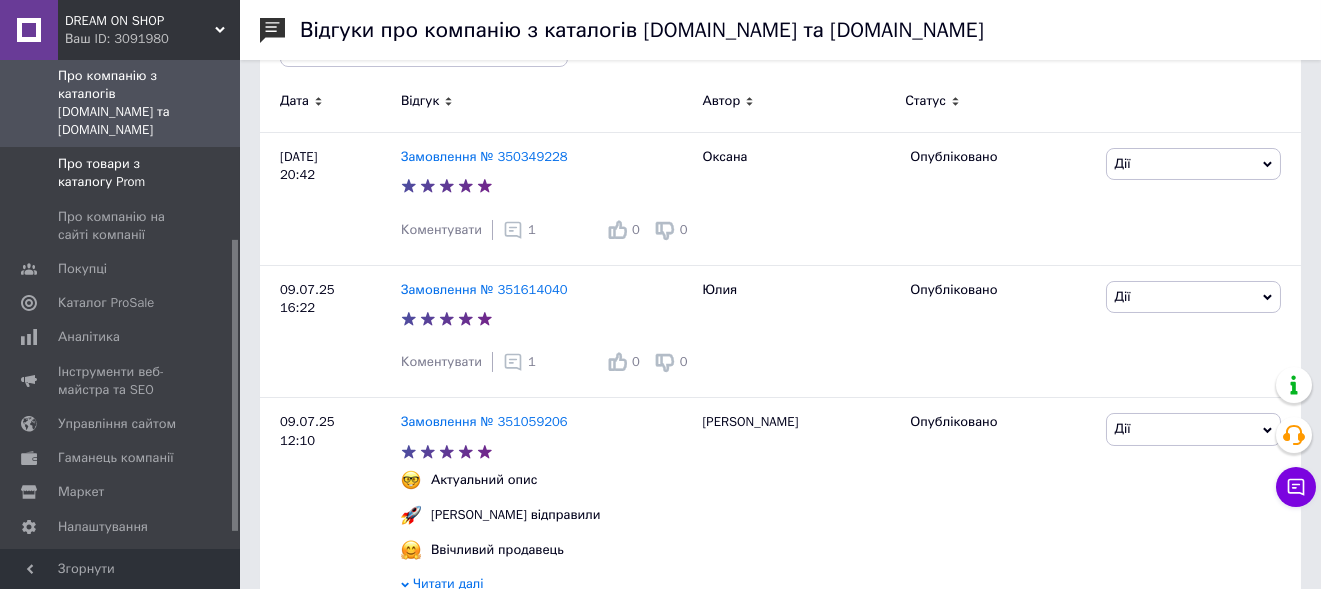 click on "Про товари з каталогу Prom" at bounding box center [121, 173] 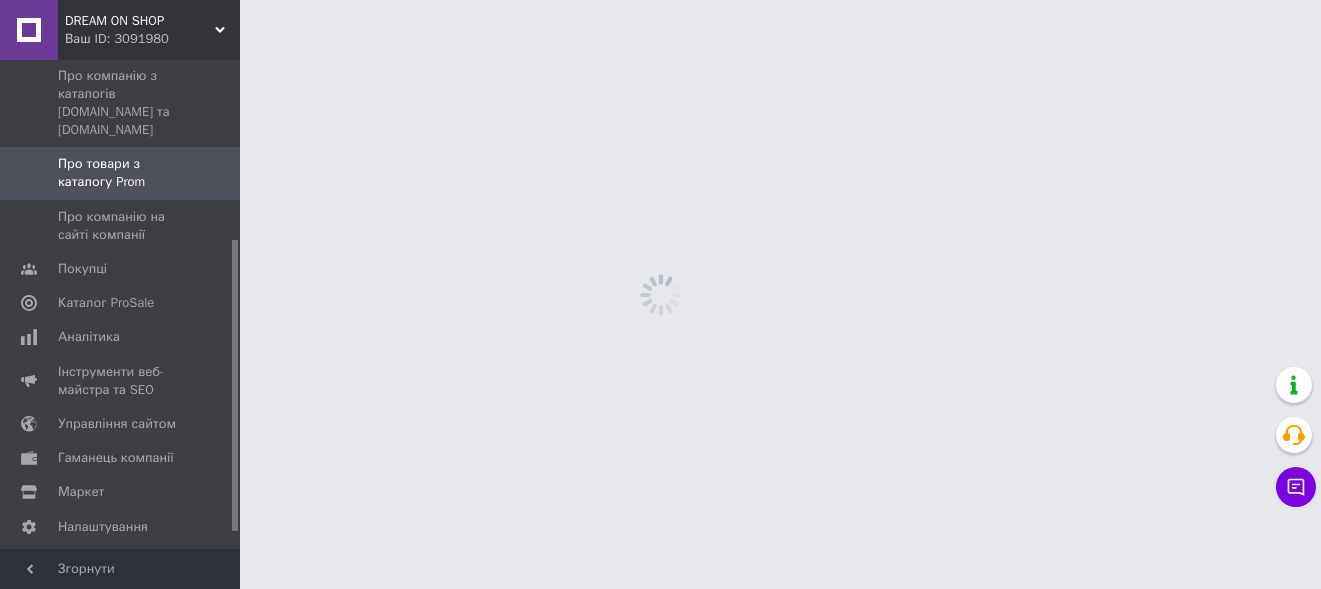 scroll, scrollTop: 0, scrollLeft: 0, axis: both 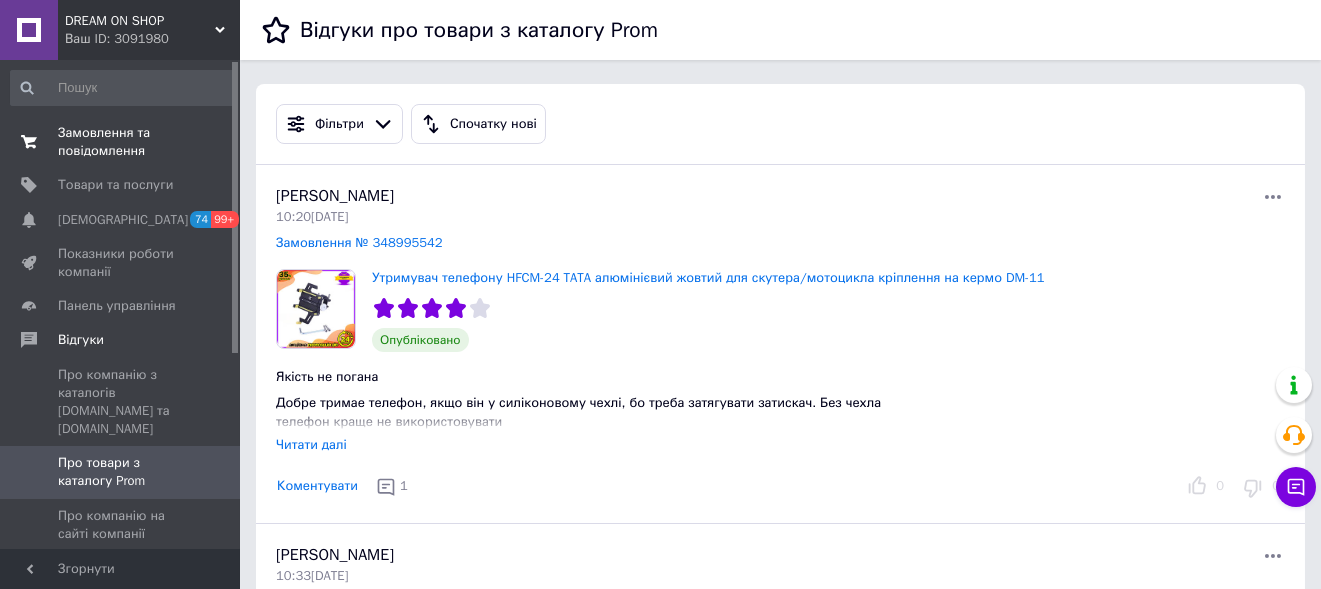 click on "Замовлення та повідомлення" at bounding box center [121, 142] 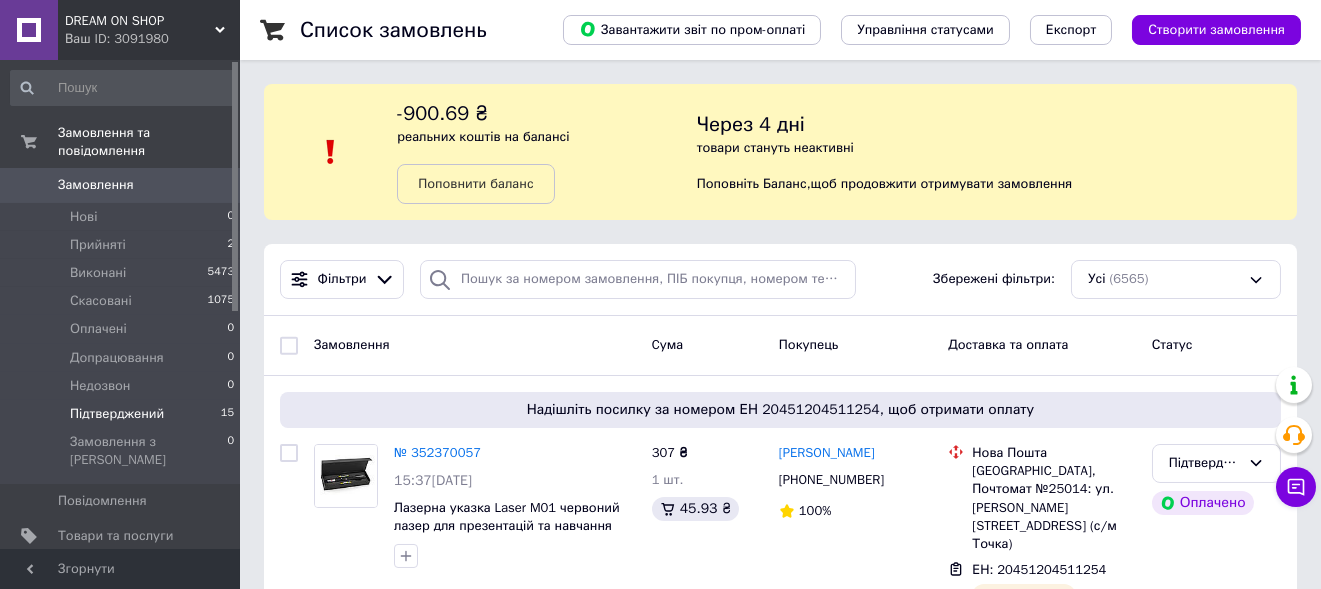 click on "Підтверджений" at bounding box center (117, 414) 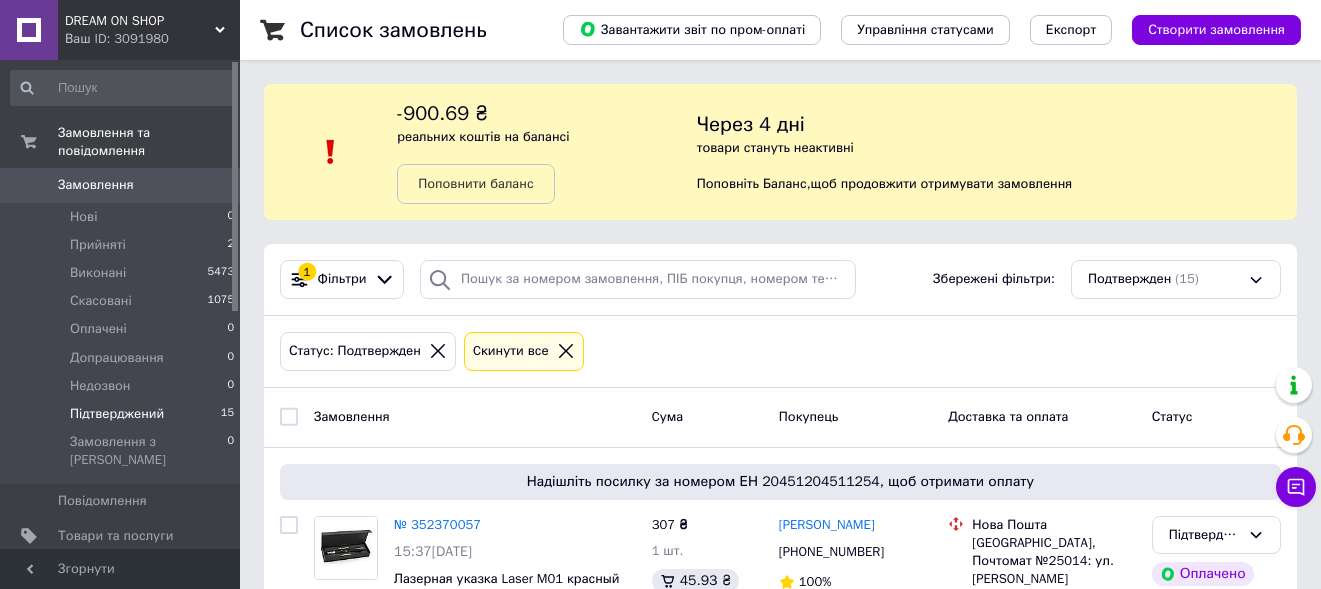 drag, startPoint x: 256, startPoint y: 346, endPoint x: 457, endPoint y: 349, distance: 201.02238 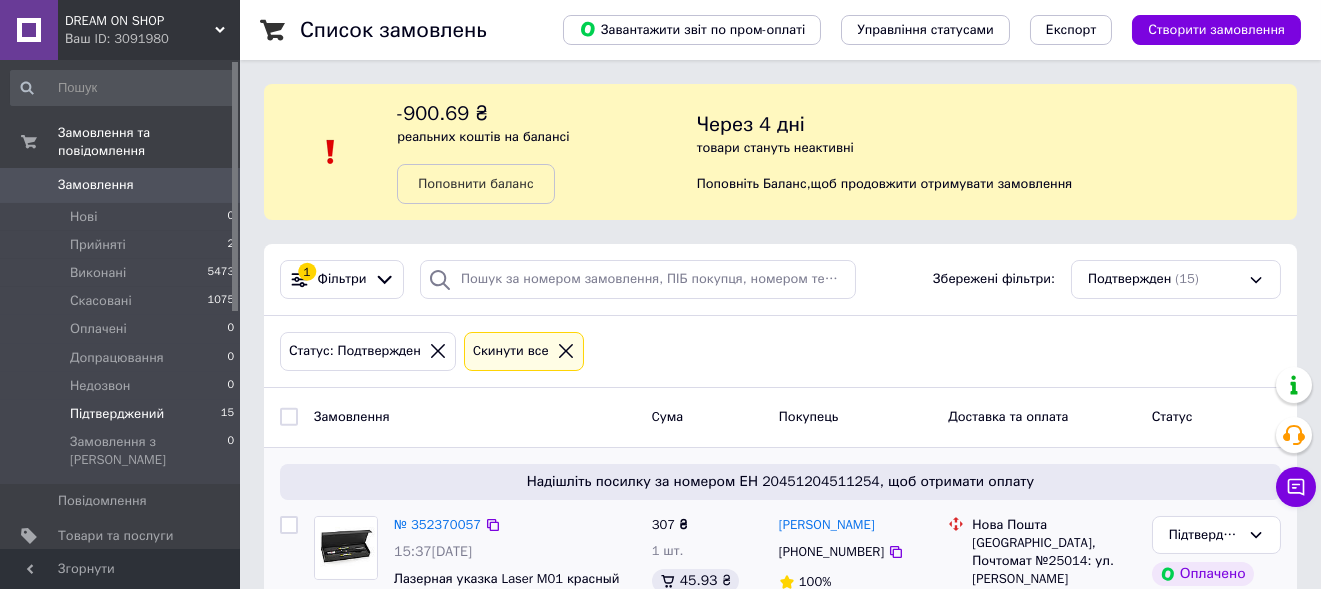scroll, scrollTop: 299, scrollLeft: 0, axis: vertical 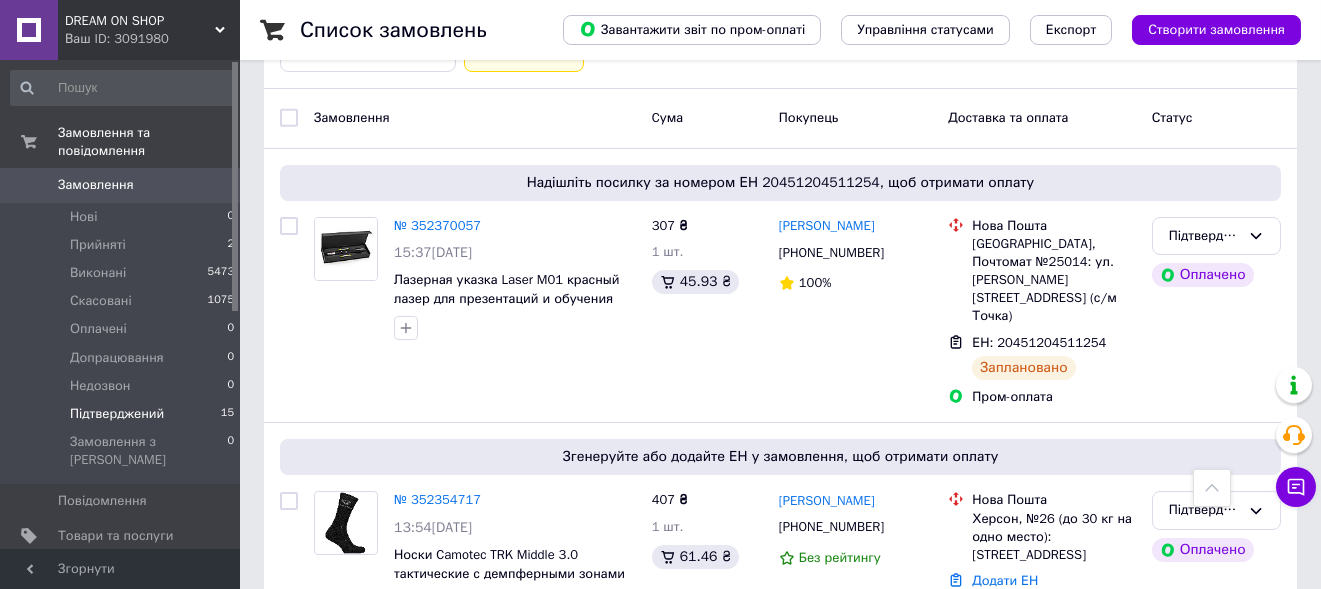 click on "Підтверджений" at bounding box center (117, 414) 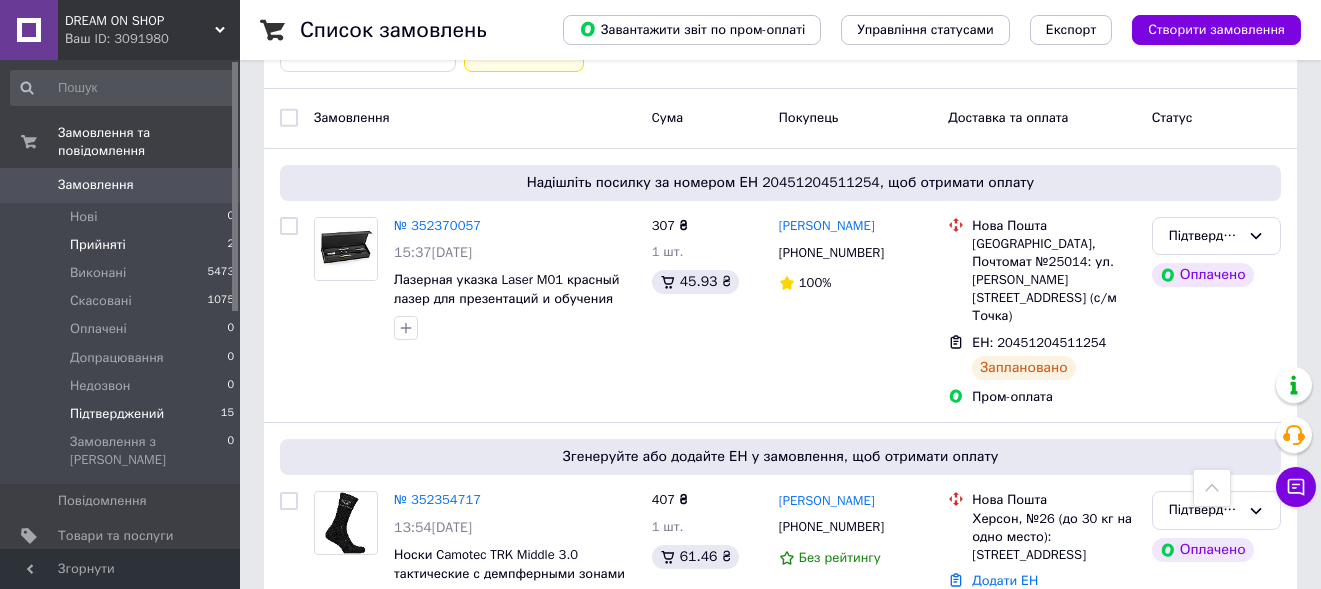 click on "Прийняті 2" at bounding box center (123, 245) 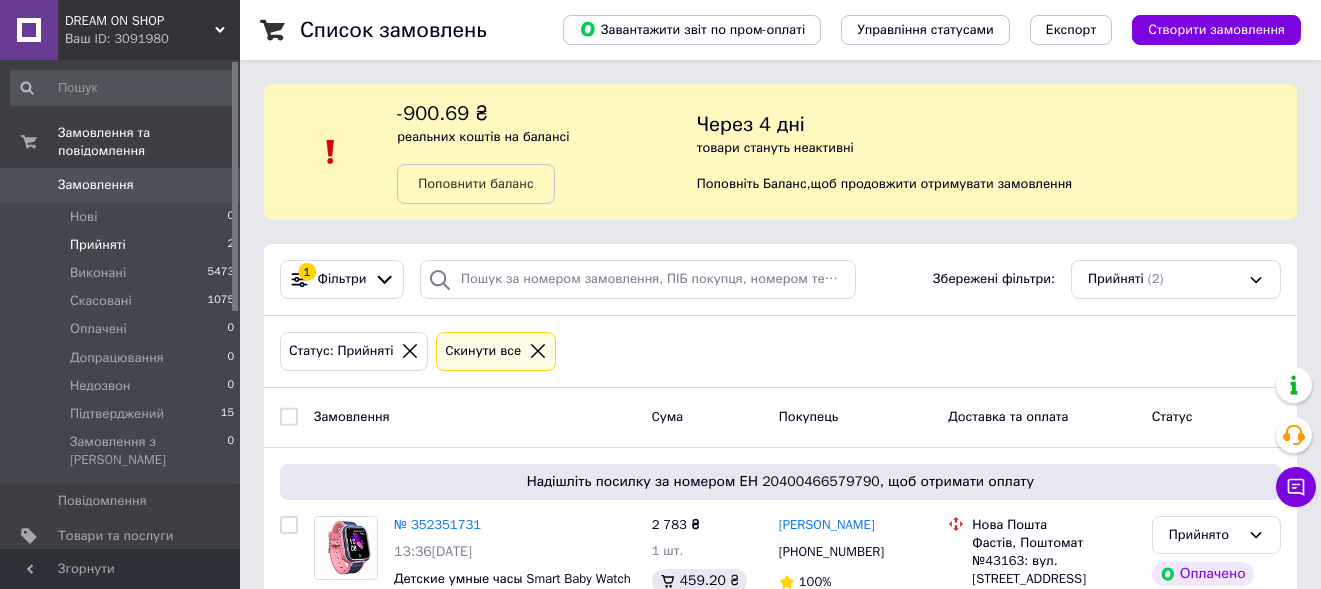 scroll, scrollTop: 300, scrollLeft: 0, axis: vertical 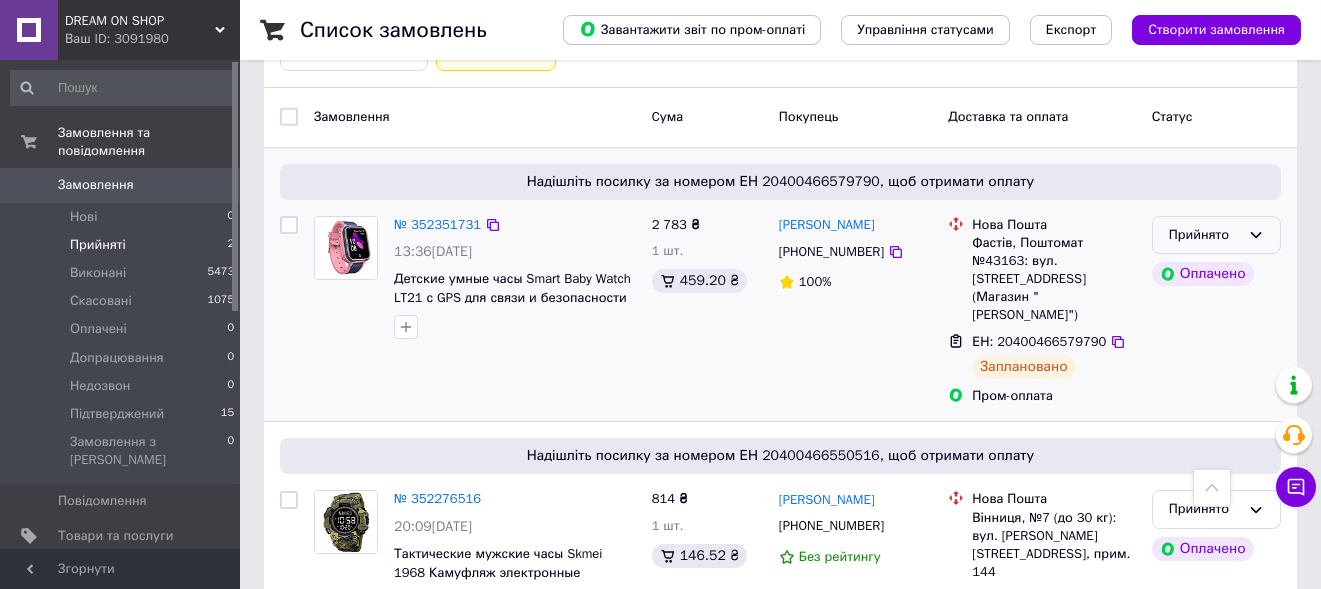 click on "Прийнято" at bounding box center (1216, 235) 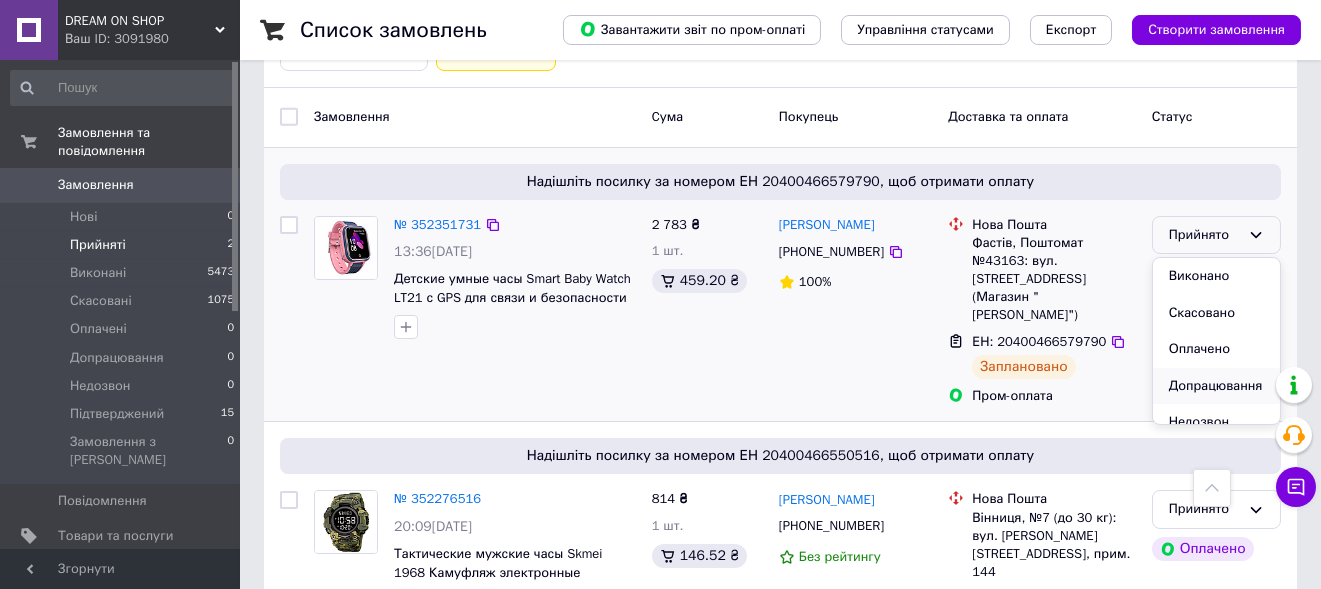 scroll, scrollTop: 94, scrollLeft: 0, axis: vertical 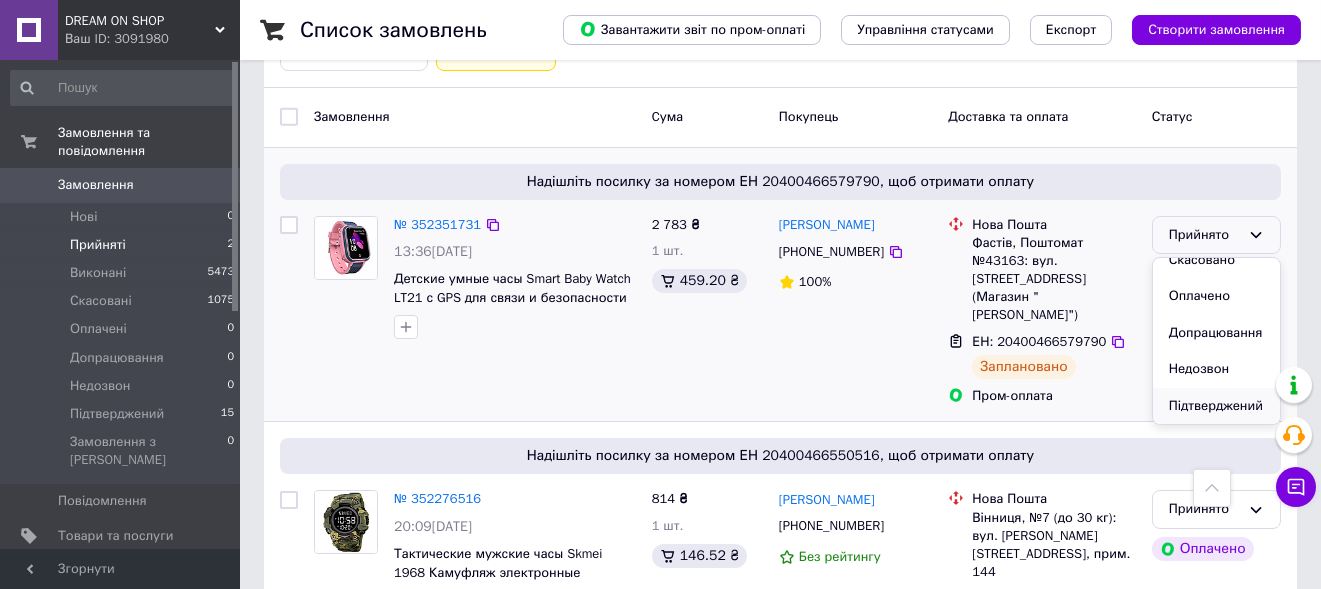 click on "Підтверджений" at bounding box center [1216, 406] 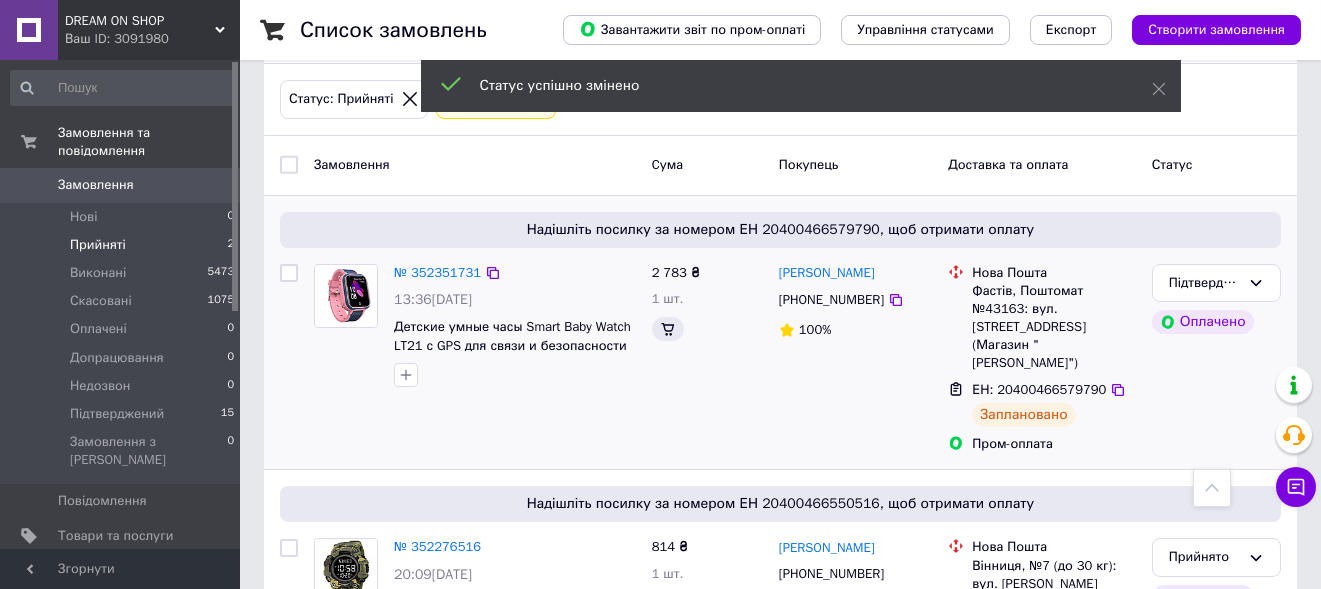 scroll, scrollTop: 356, scrollLeft: 0, axis: vertical 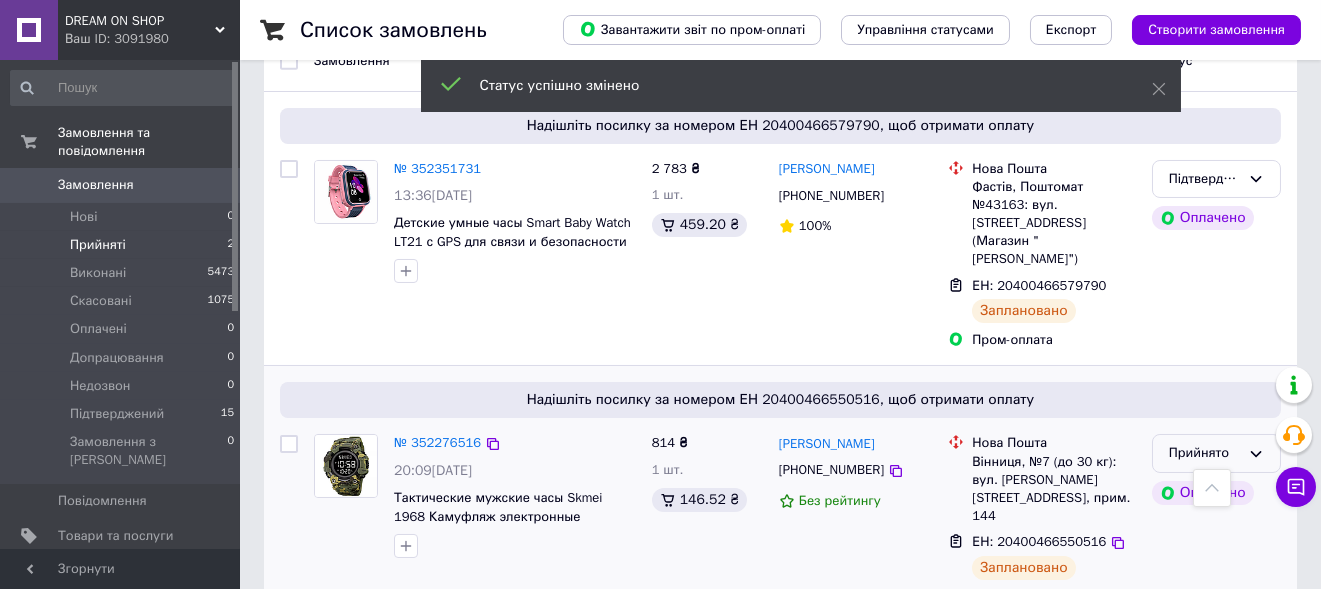click on "Прийнято" at bounding box center (1204, 453) 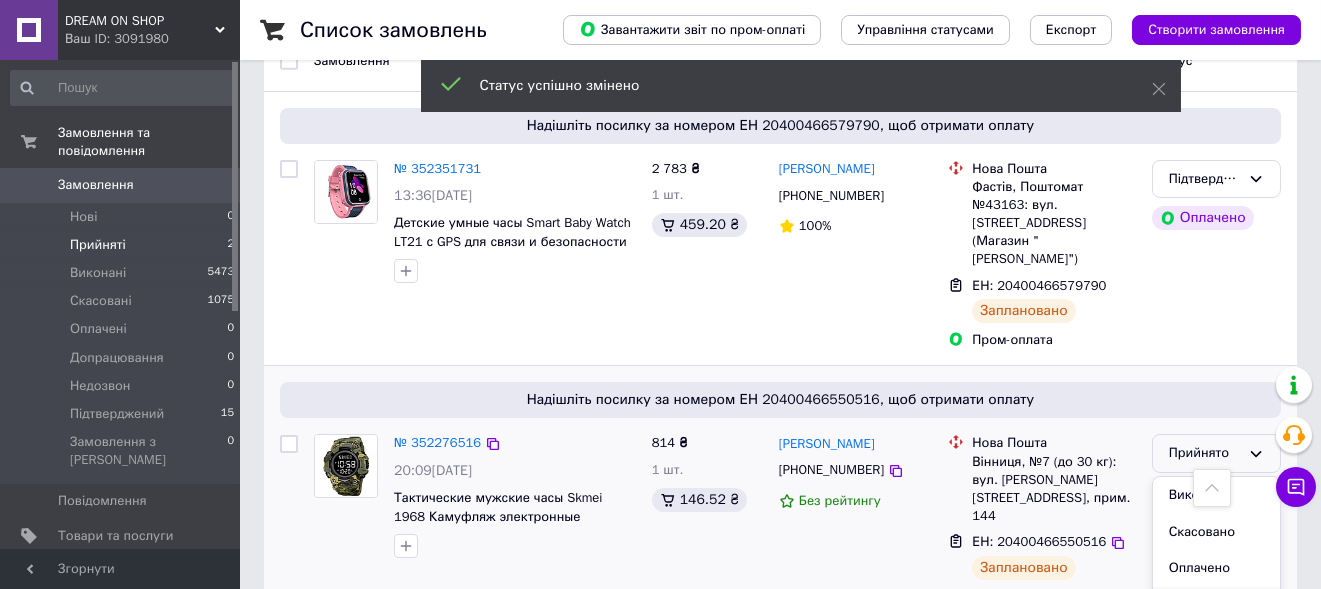 scroll, scrollTop: 94, scrollLeft: 0, axis: vertical 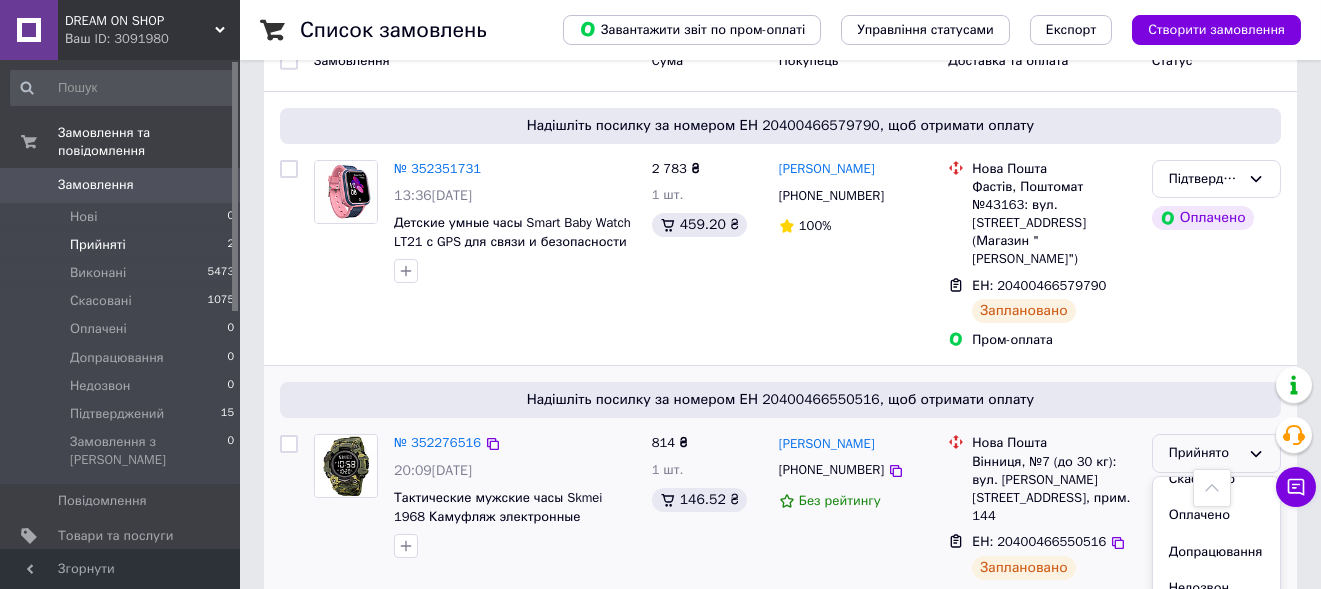 click on "Підтверджений" at bounding box center (1216, 625) 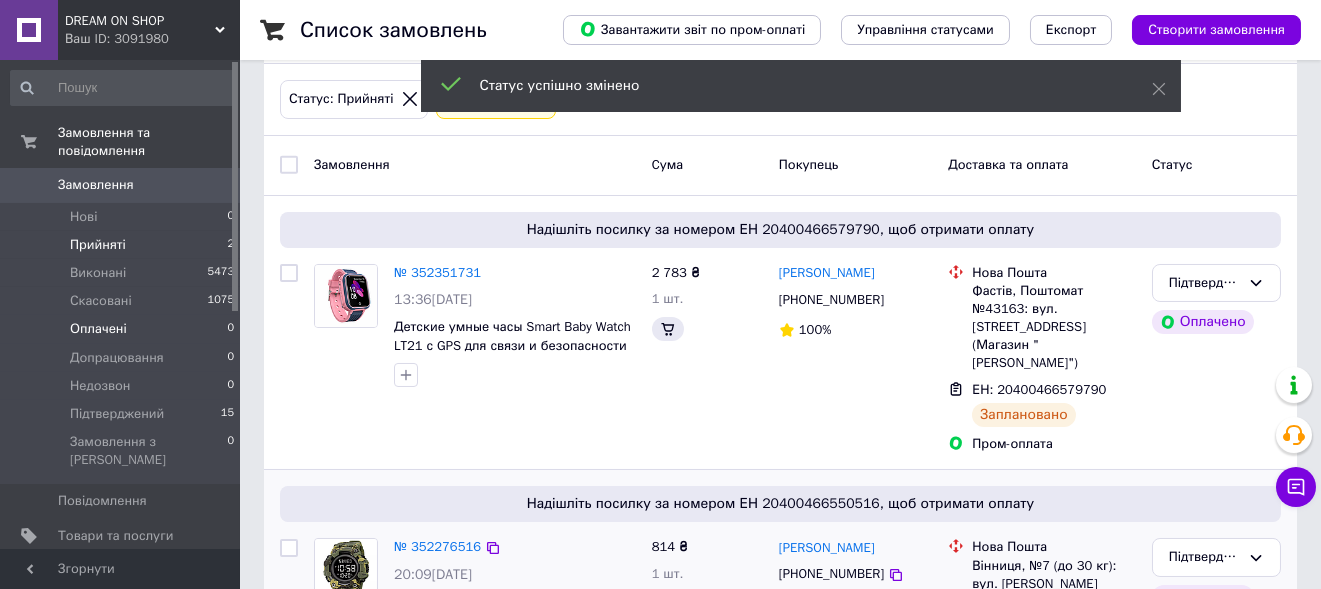 scroll, scrollTop: 356, scrollLeft: 0, axis: vertical 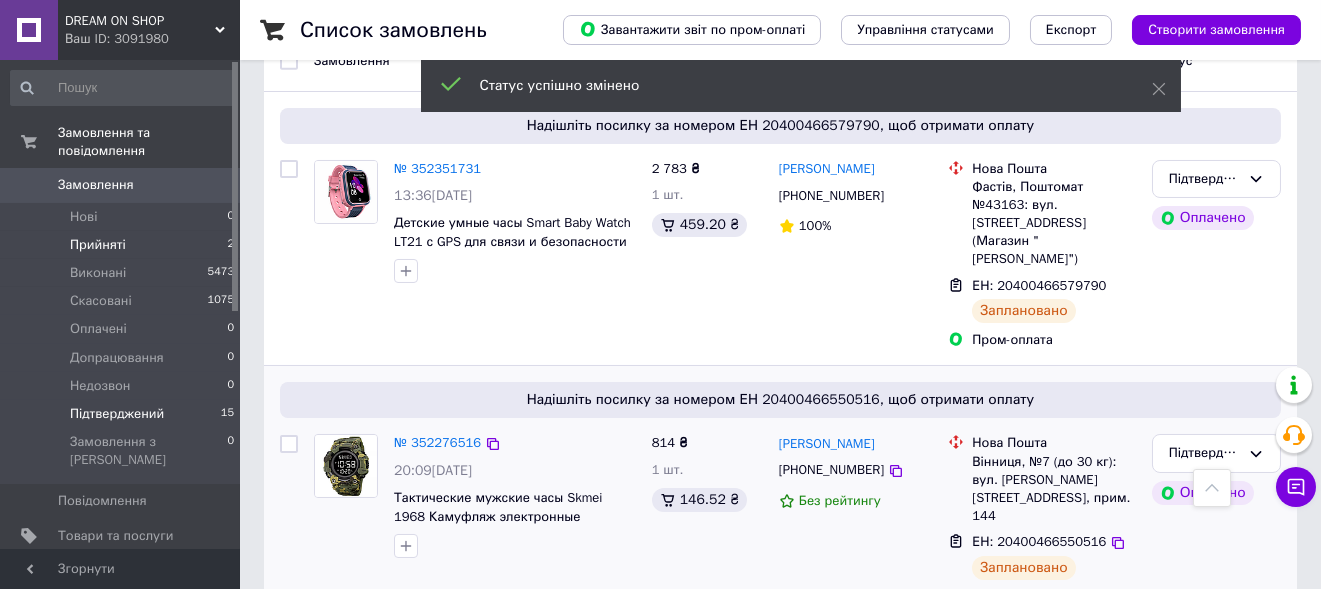 click on "Підтверджений" at bounding box center (117, 414) 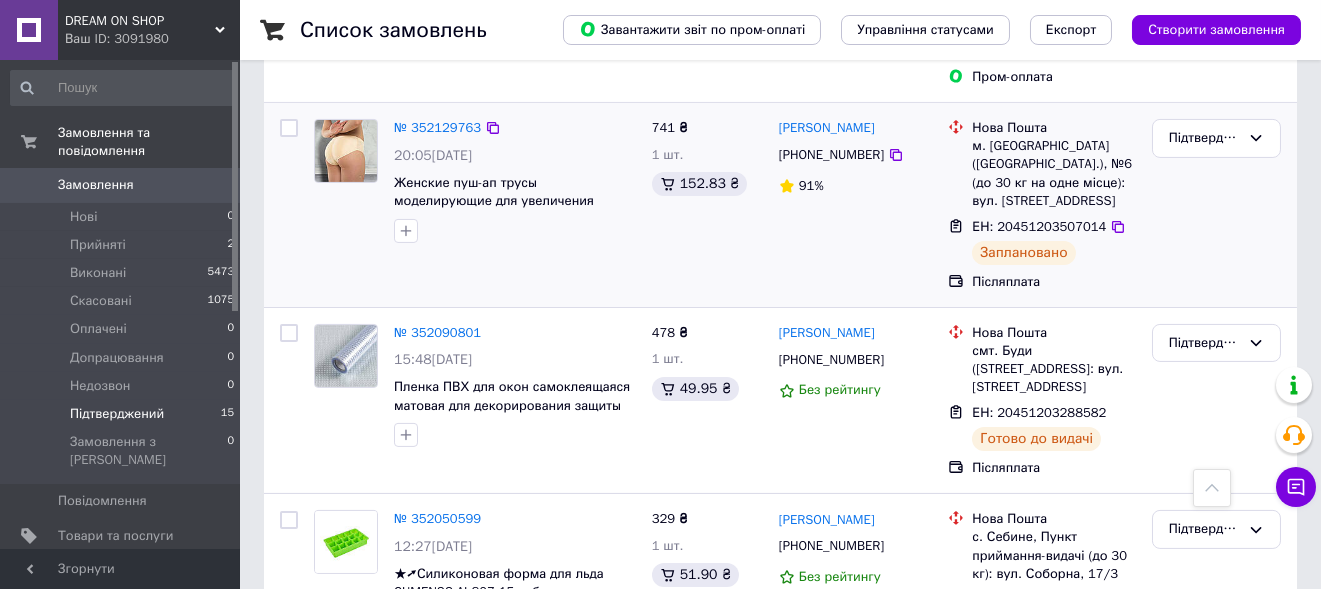 scroll, scrollTop: 2200, scrollLeft: 0, axis: vertical 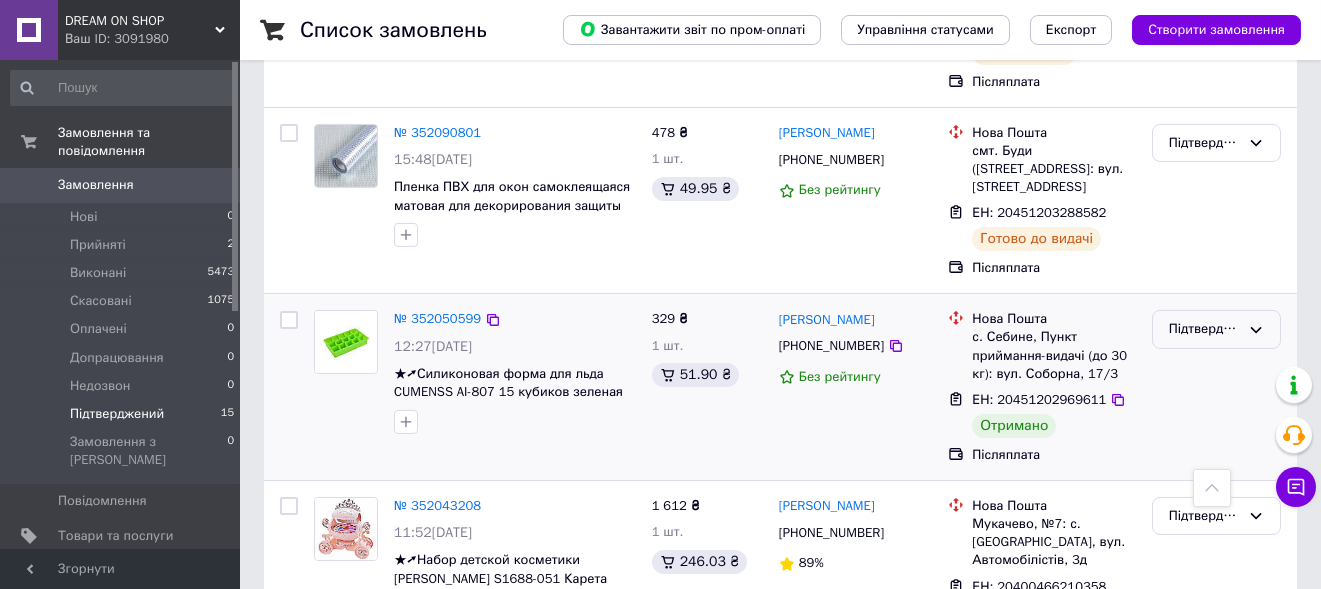 click on "Підтверджений" at bounding box center (1204, 329) 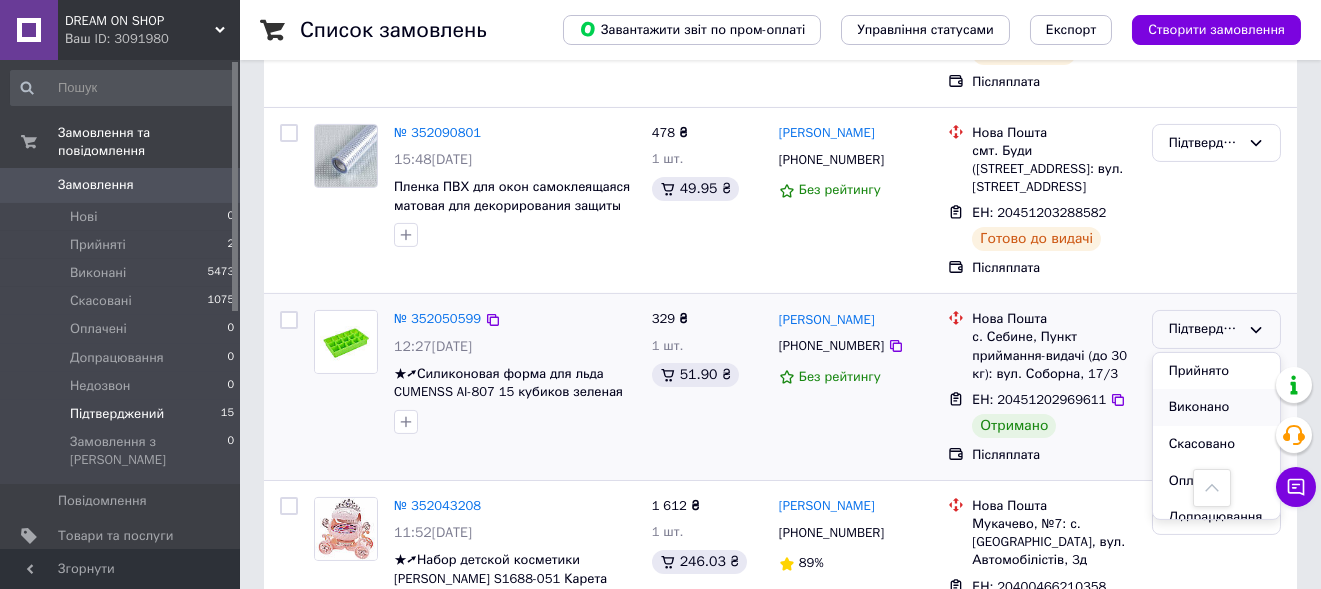 click on "Виконано" at bounding box center [1216, 407] 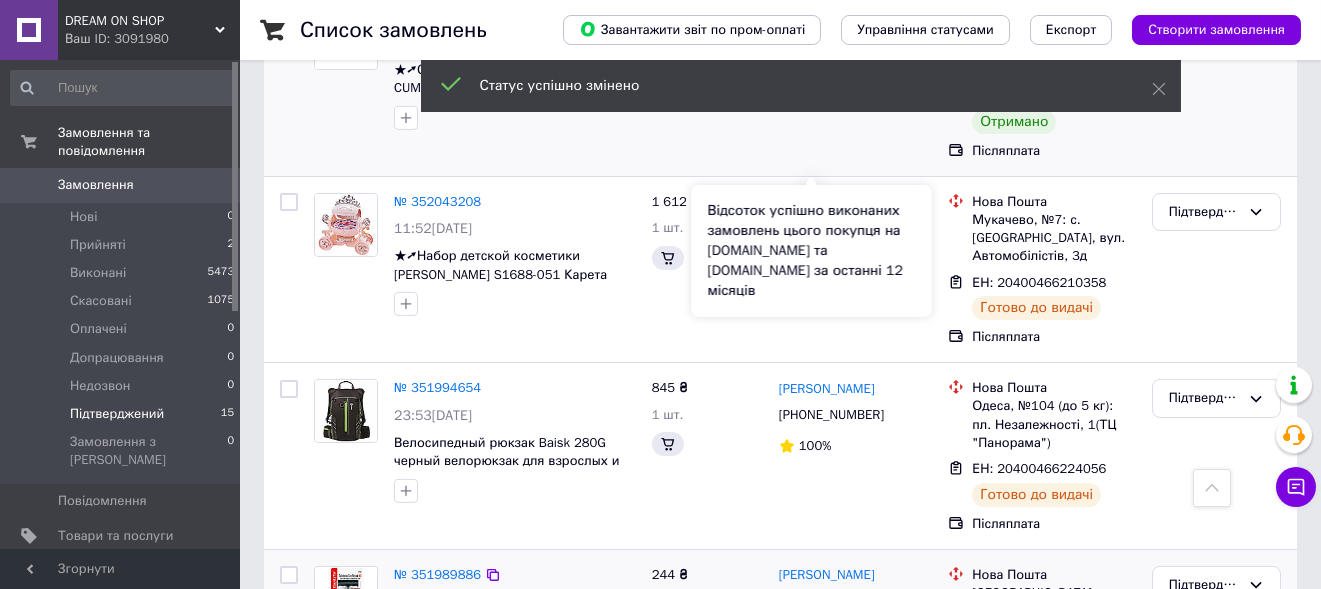 scroll, scrollTop: 2969, scrollLeft: 0, axis: vertical 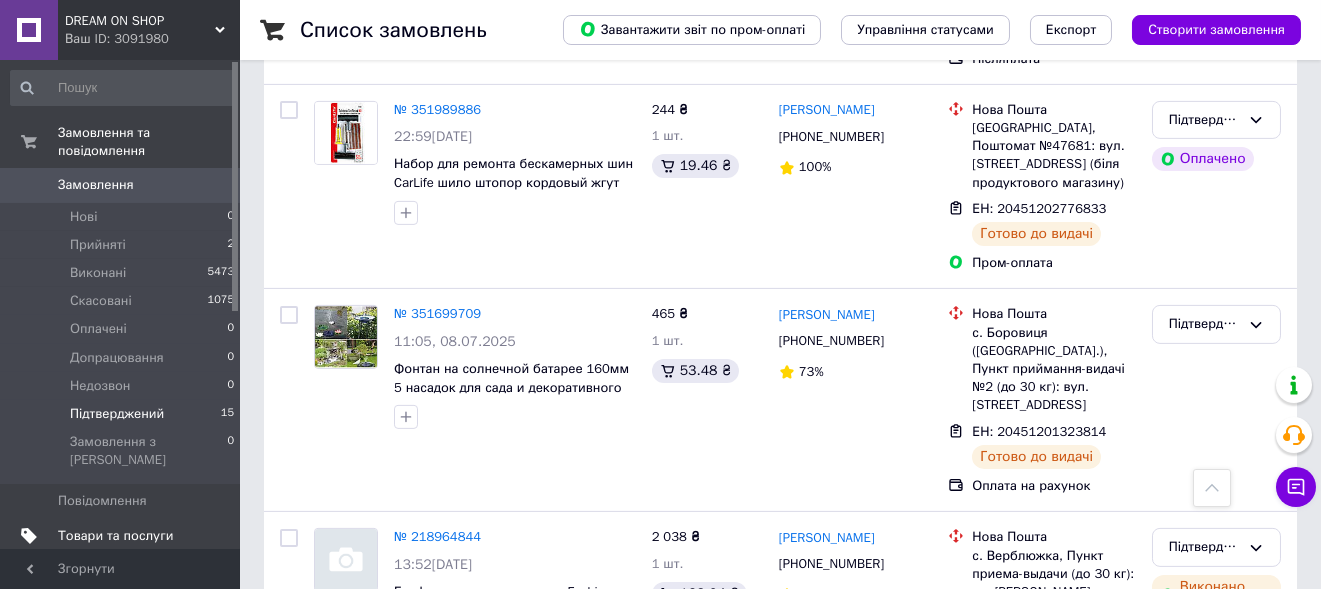 click on "Товари та послуги" at bounding box center [115, 536] 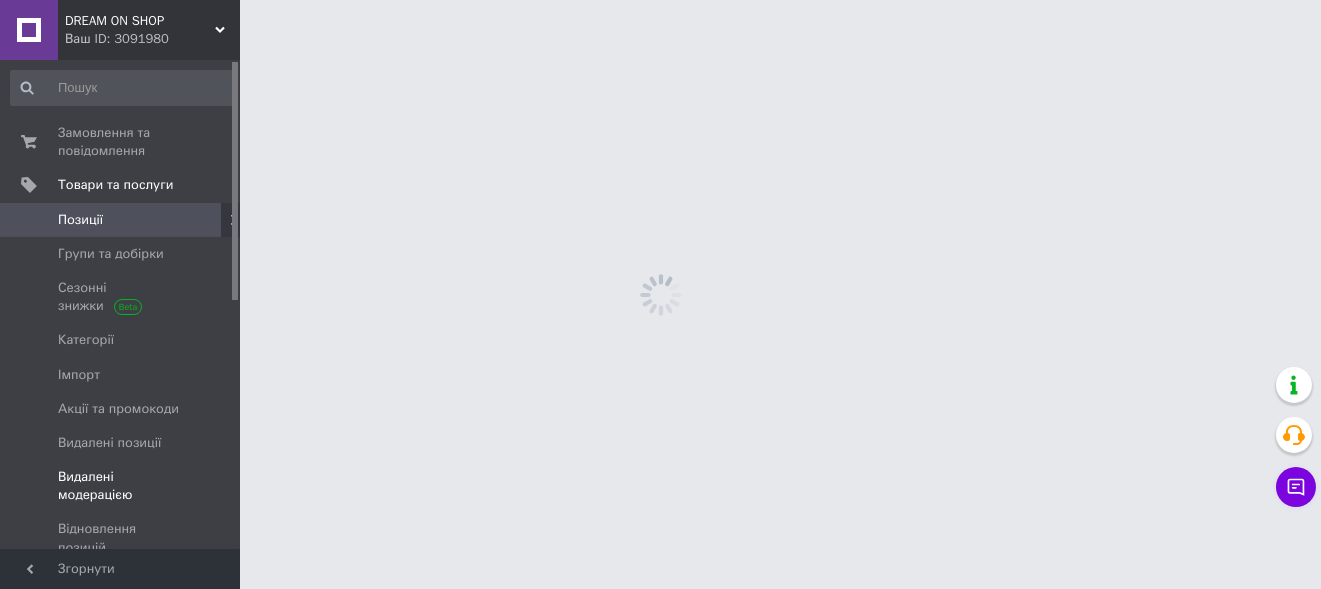 scroll, scrollTop: 0, scrollLeft: 0, axis: both 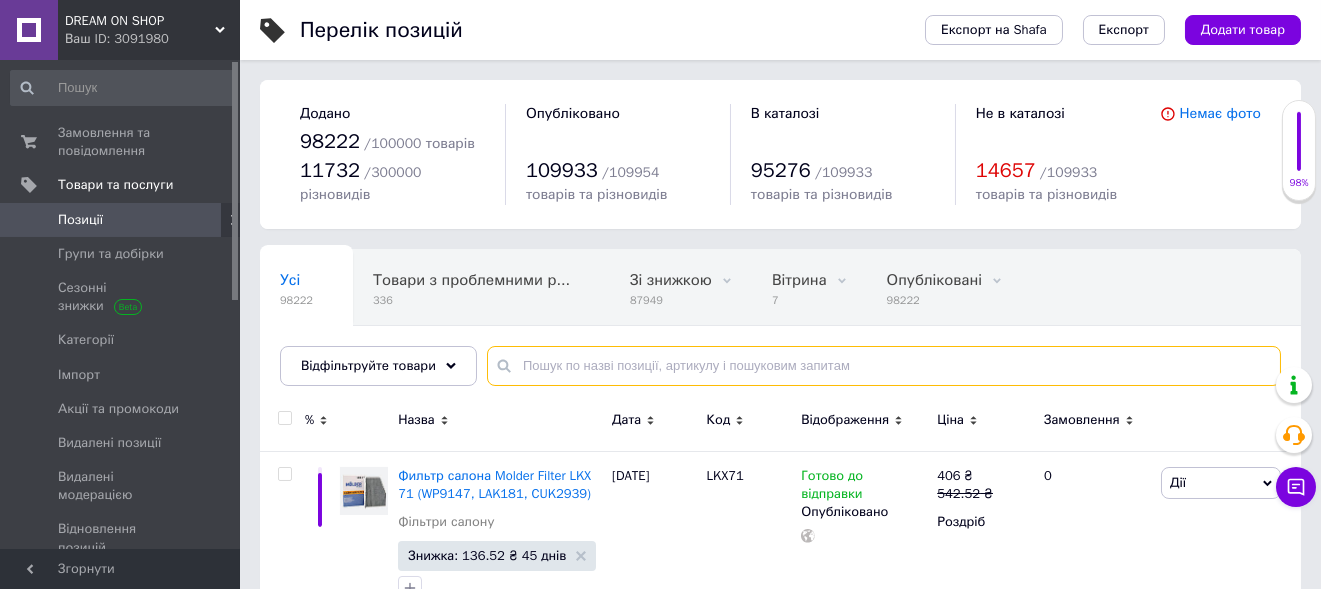 click at bounding box center [884, 366] 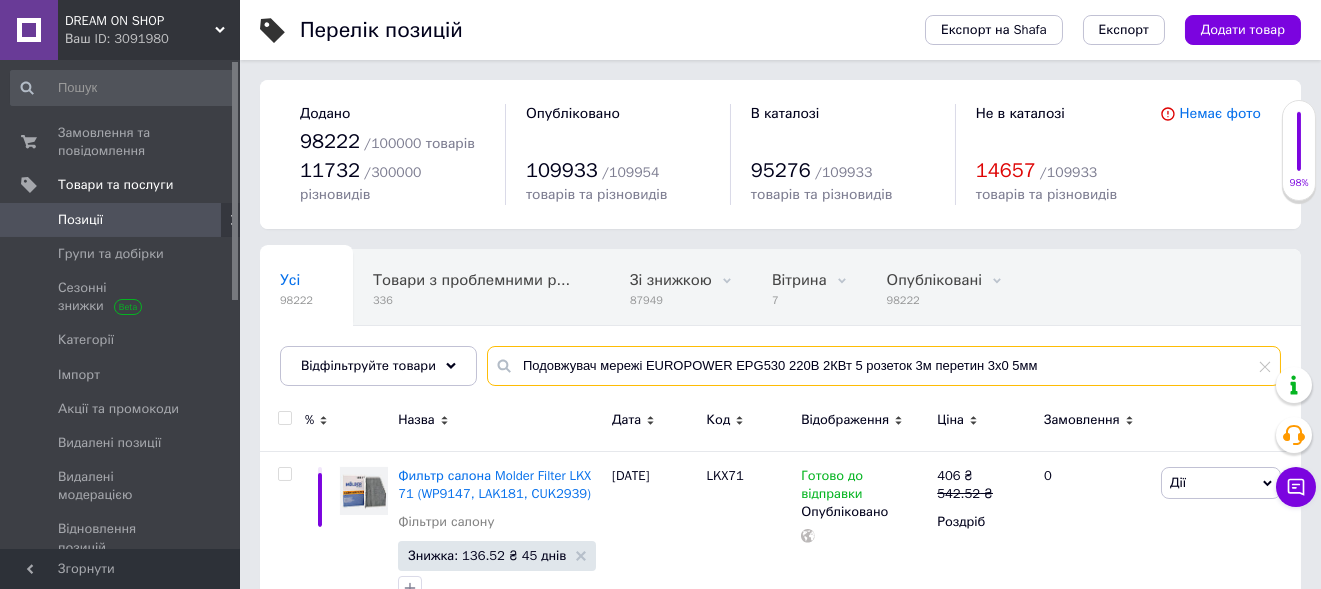 type on "Подовжувач мережі EUROPOWER EPG530 220В 2КВт 5 розеток 3м перетин 3х0 5мм" 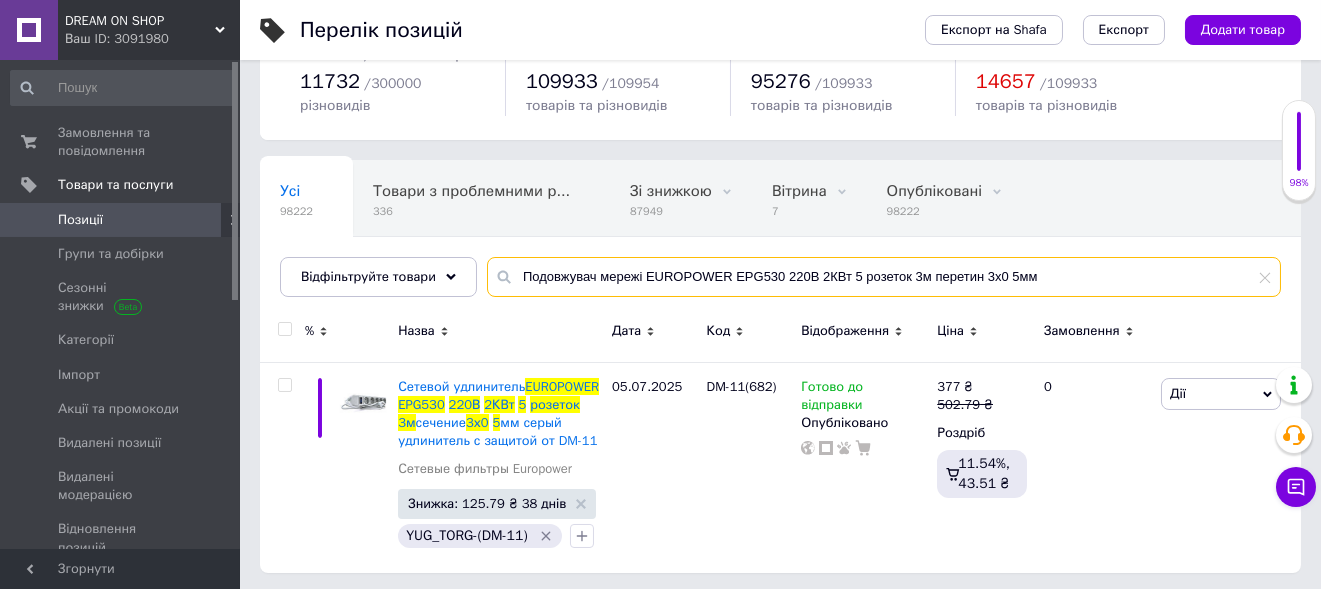scroll, scrollTop: 70, scrollLeft: 0, axis: vertical 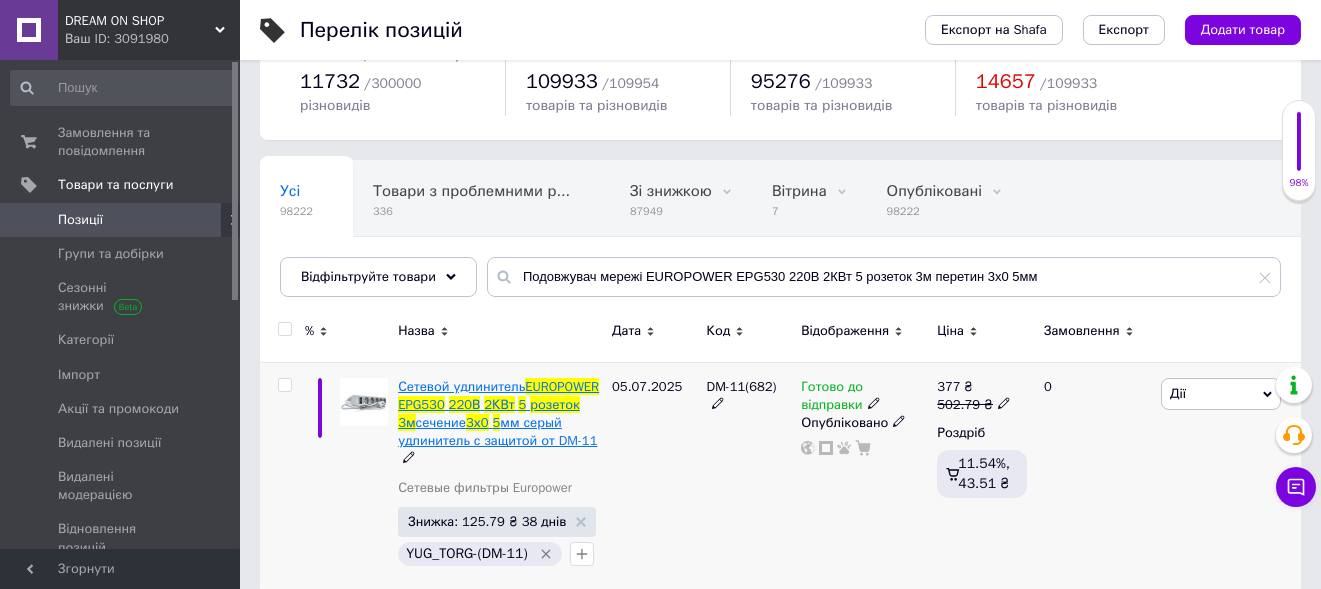 click on "мм серый удлинитель с защитой от DM-11" at bounding box center (497, 431) 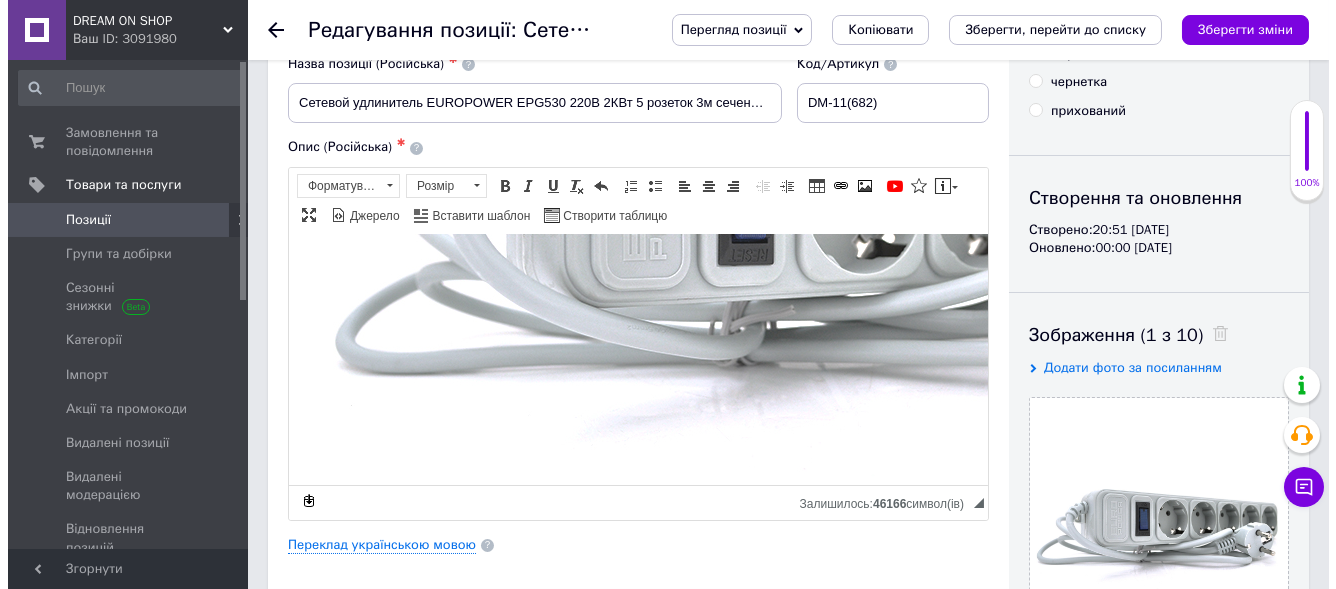 scroll, scrollTop: 1200, scrollLeft: 0, axis: vertical 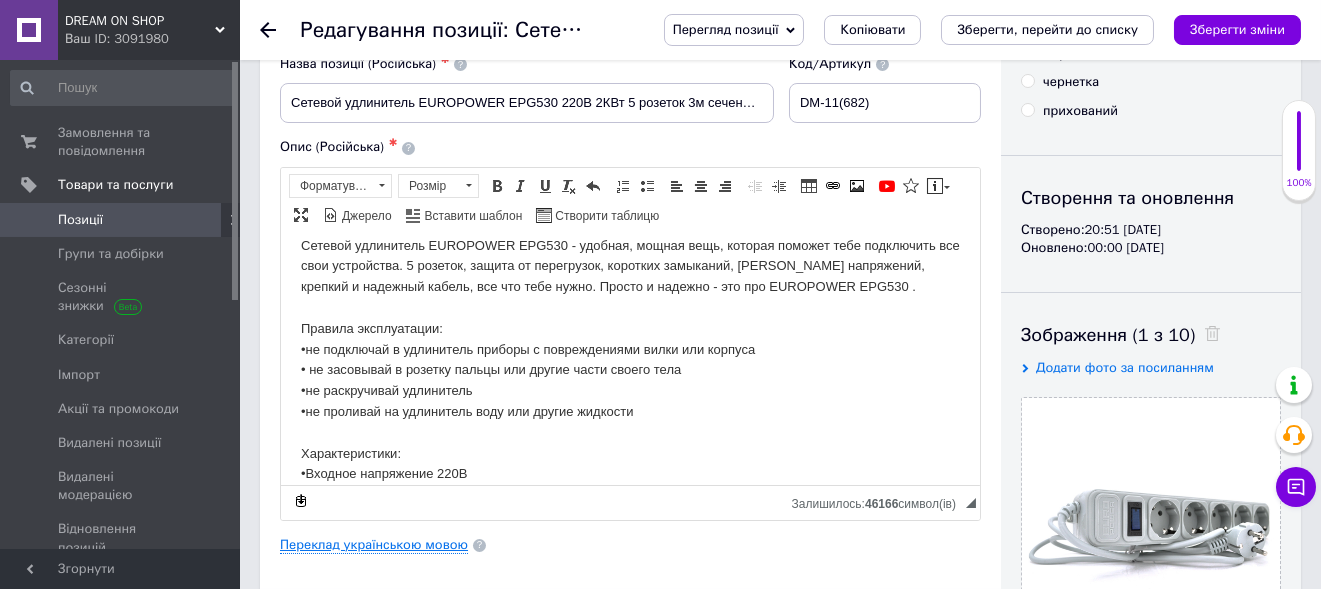click on "Переклад українською мовою" at bounding box center [374, 545] 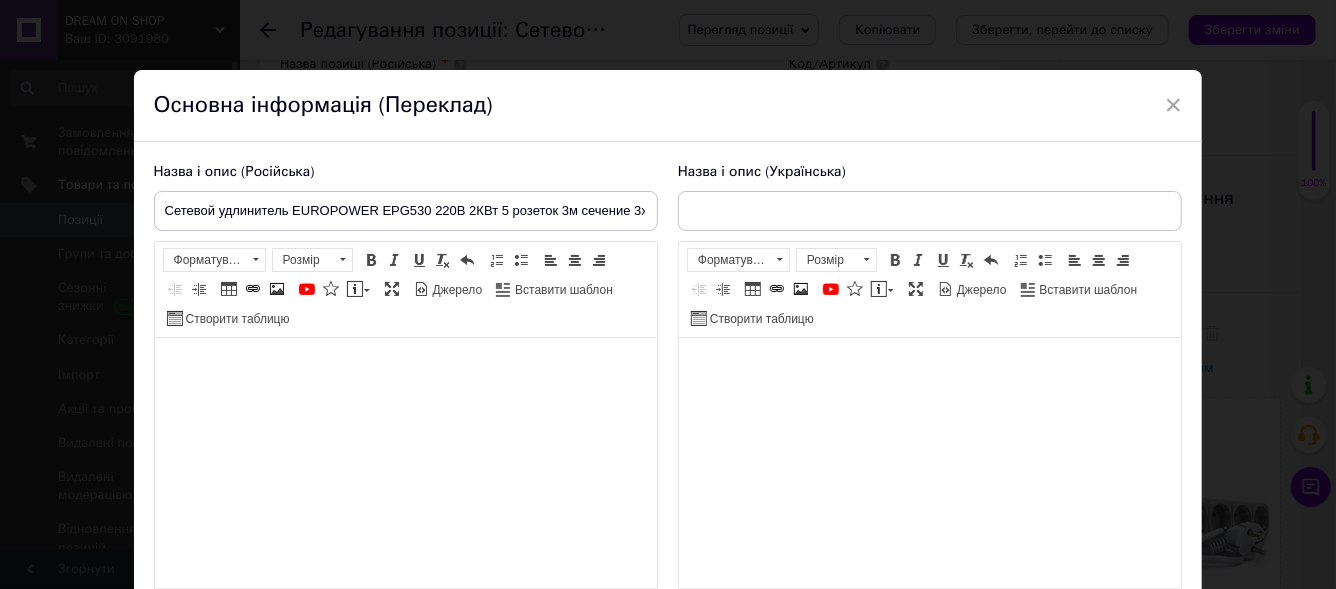 type on "Подовжувач мережі EUROPOWER EPG530 220В 2КВт 5 розеток 3м перетин 3х0 5мм сірий подовжувач із захистом в DM-11" 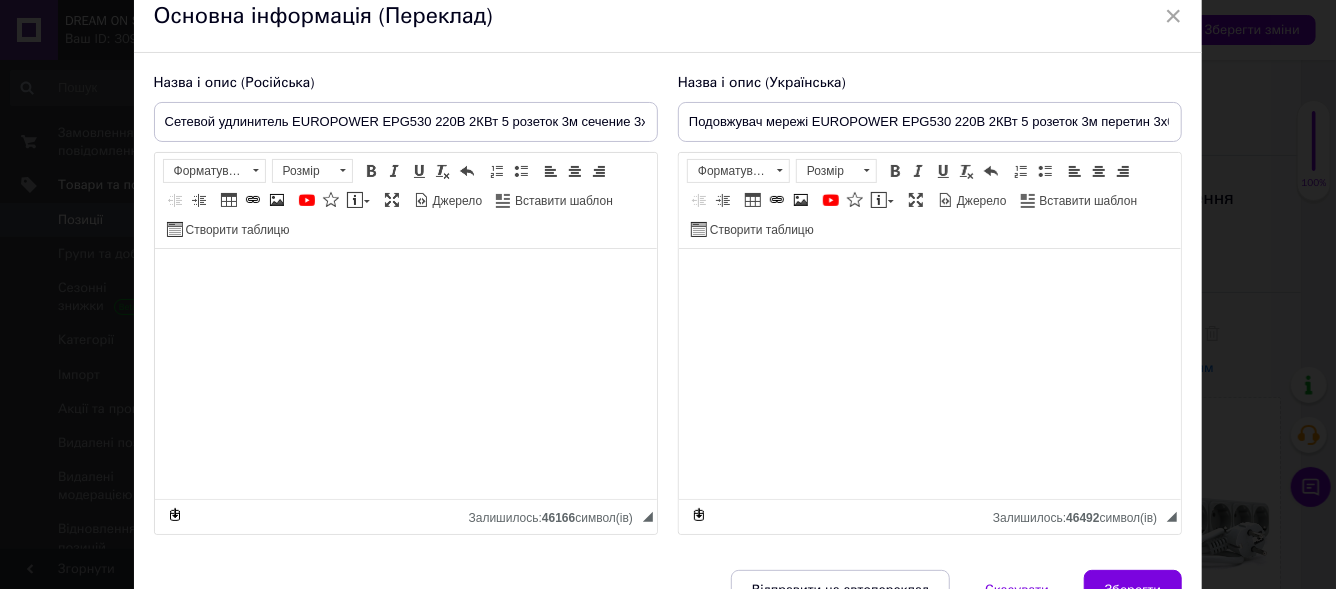 scroll, scrollTop: 96, scrollLeft: 0, axis: vertical 